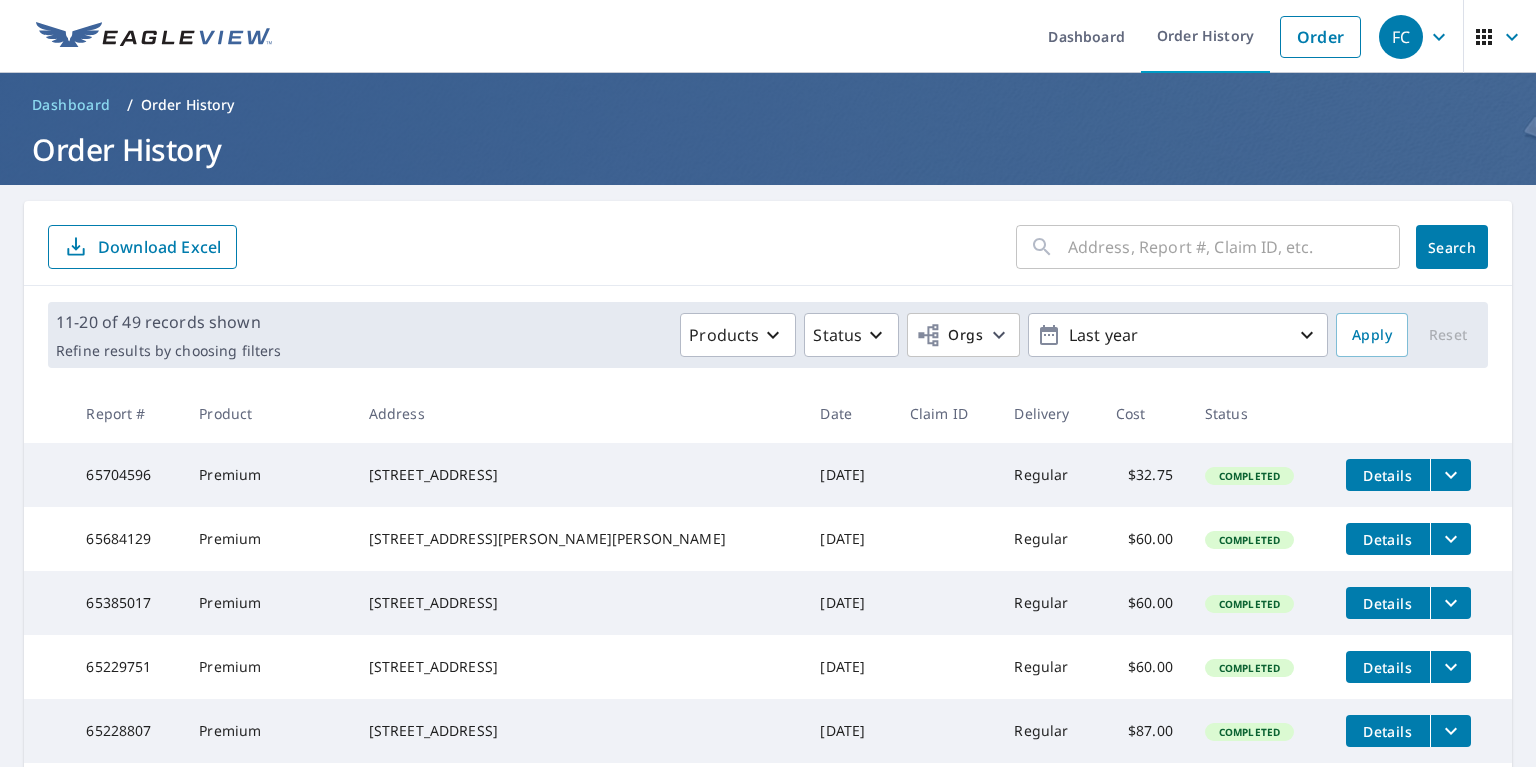 scroll, scrollTop: 0, scrollLeft: 0, axis: both 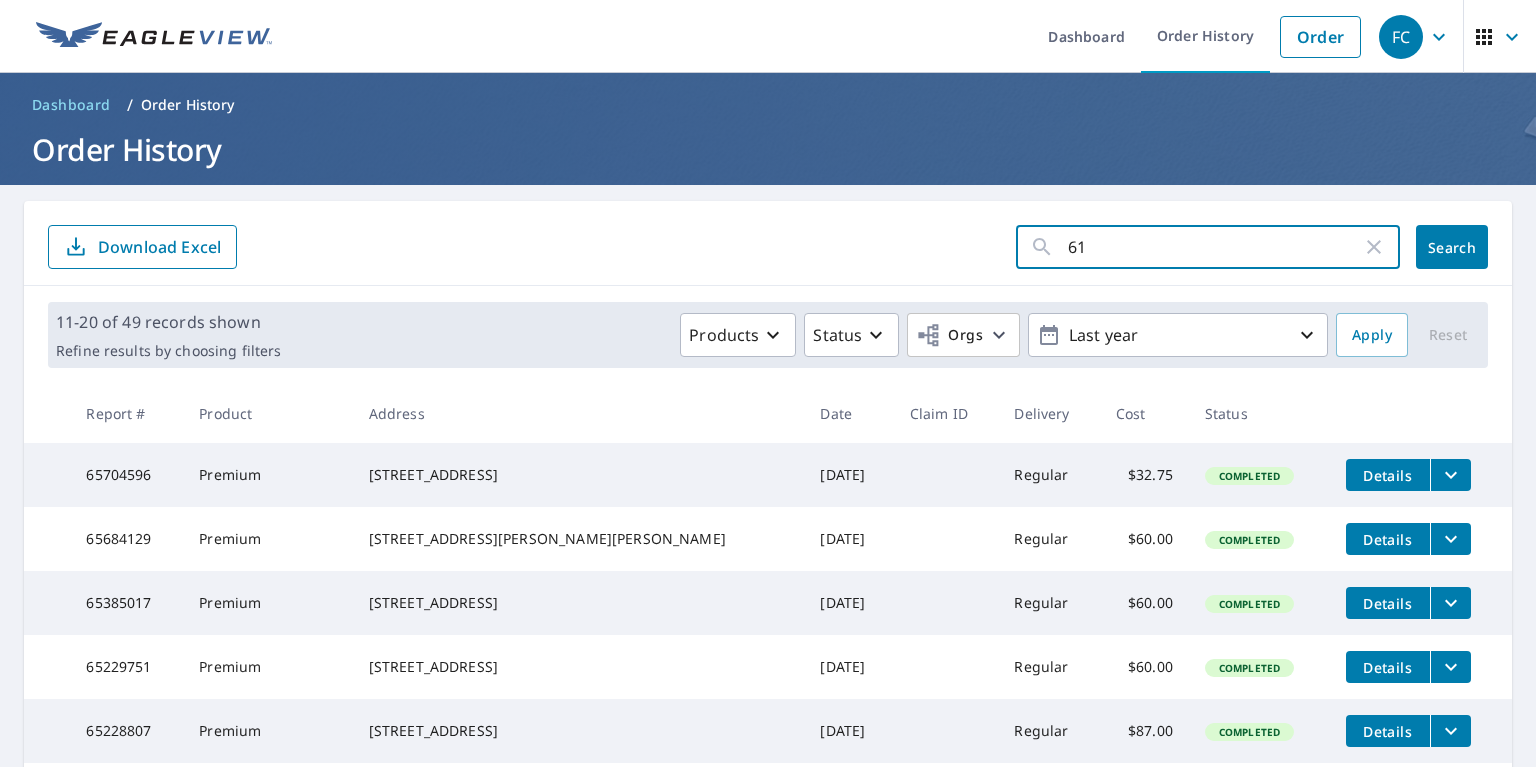 type on "619" 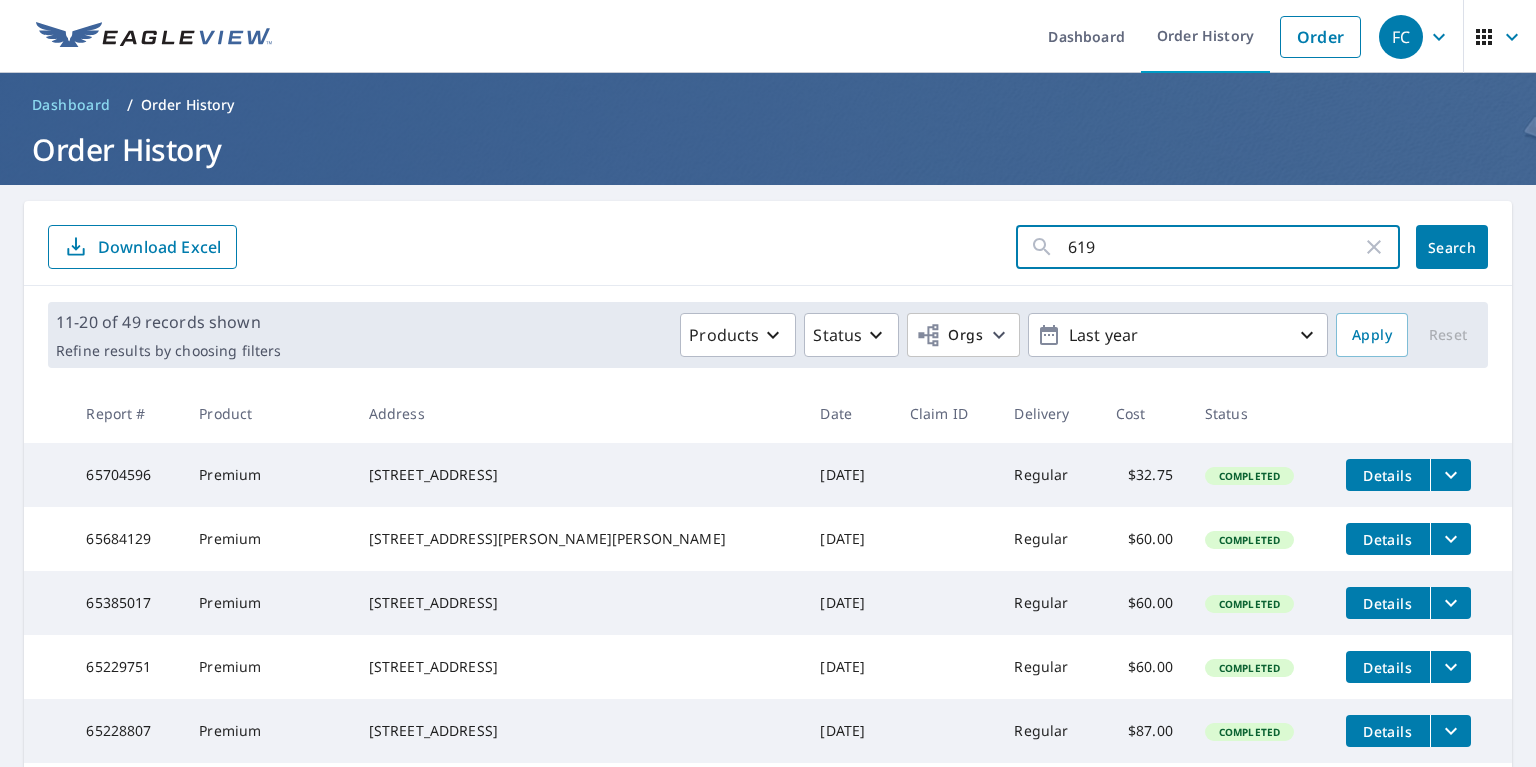 click on "Search" 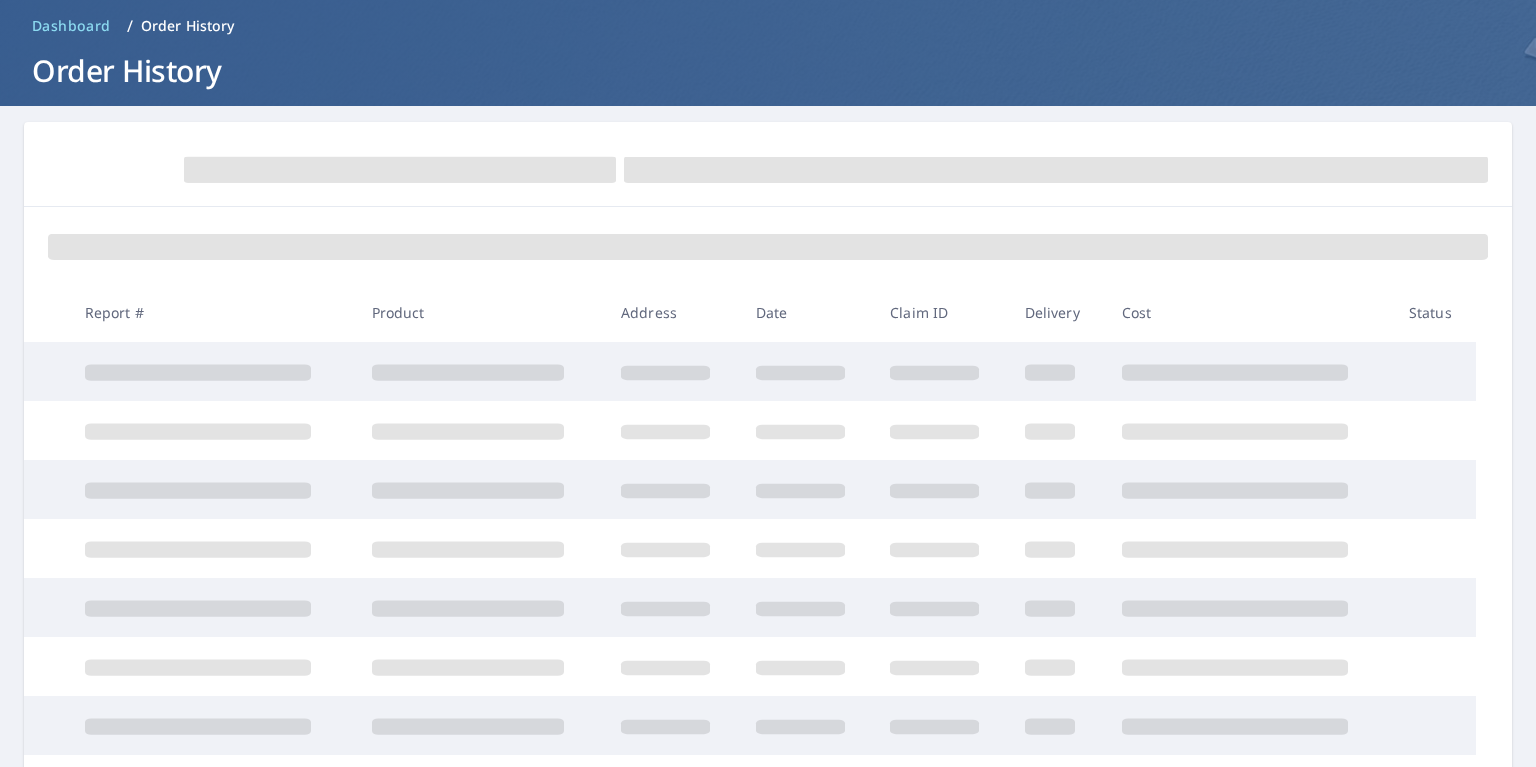 scroll, scrollTop: 0, scrollLeft: 0, axis: both 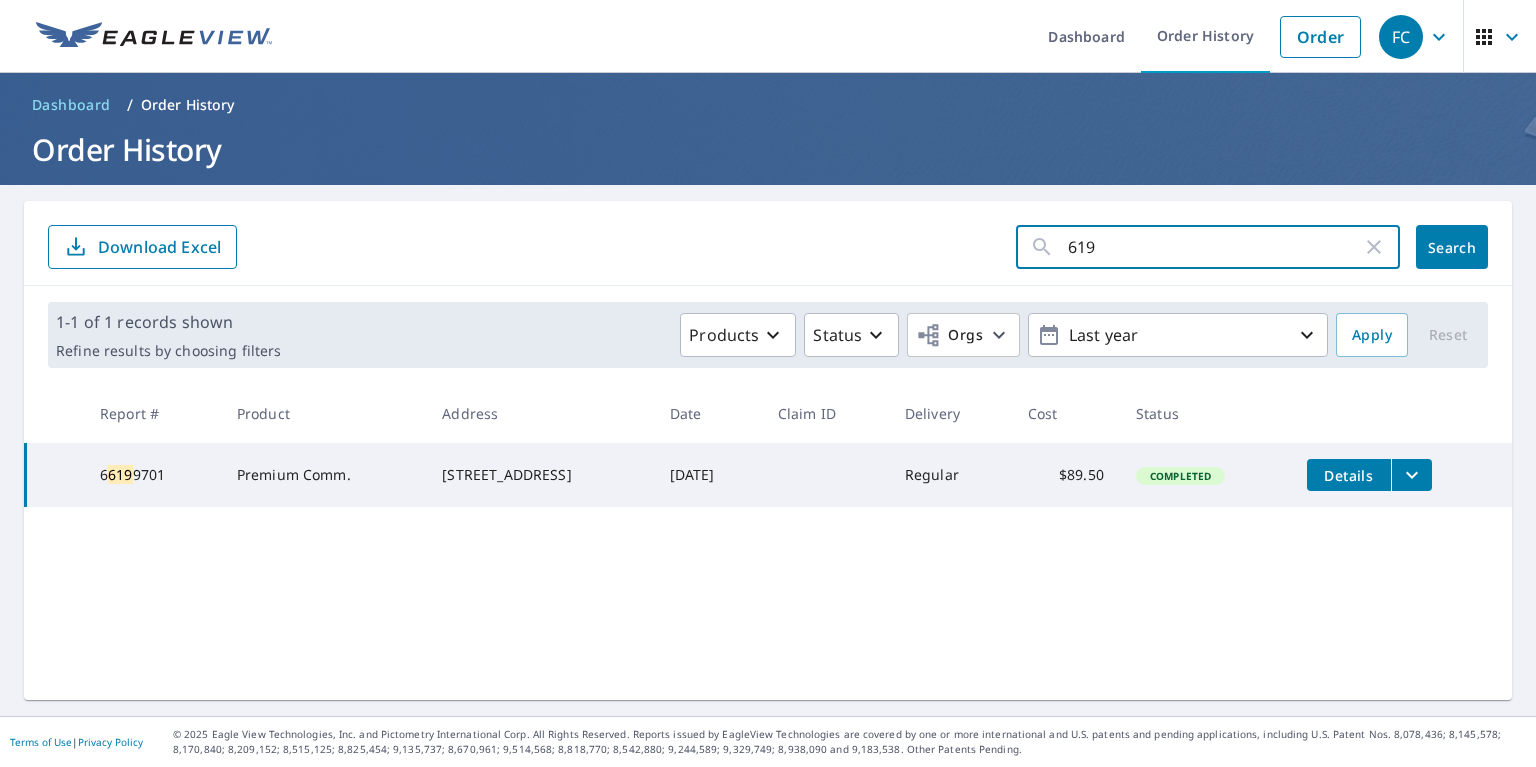 click on "619" at bounding box center [1215, 247] 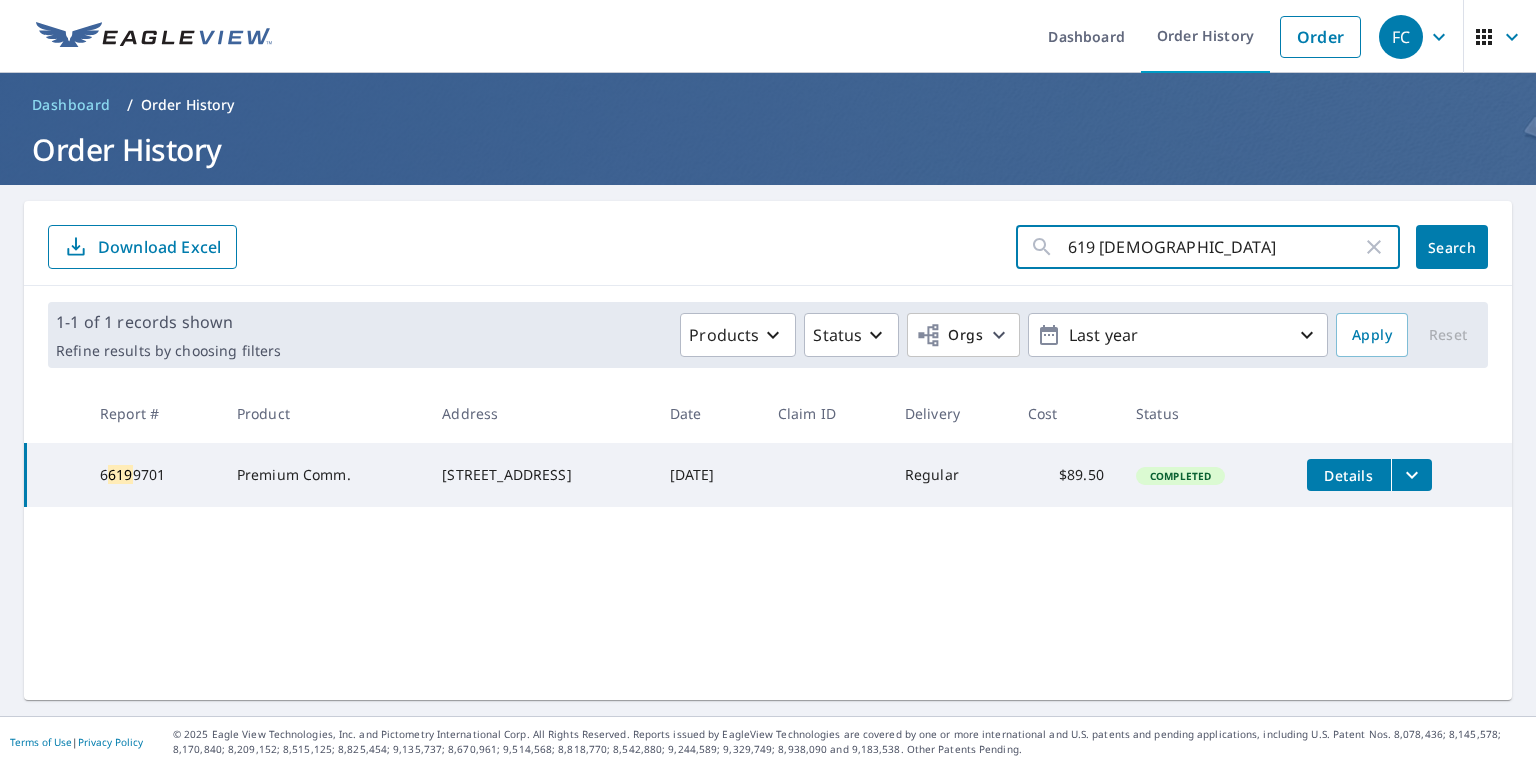 type on "619 freemont" 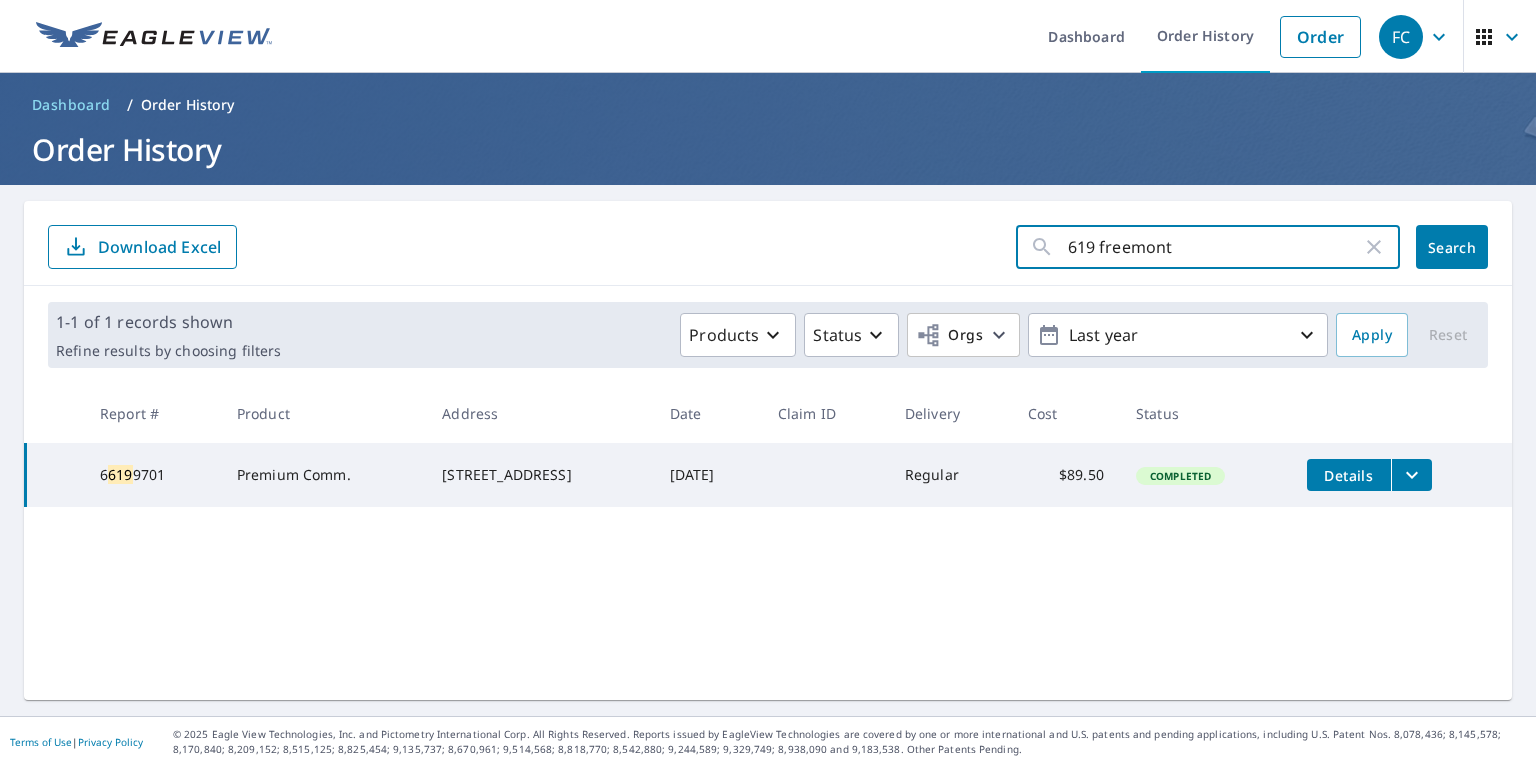 click on "Search" 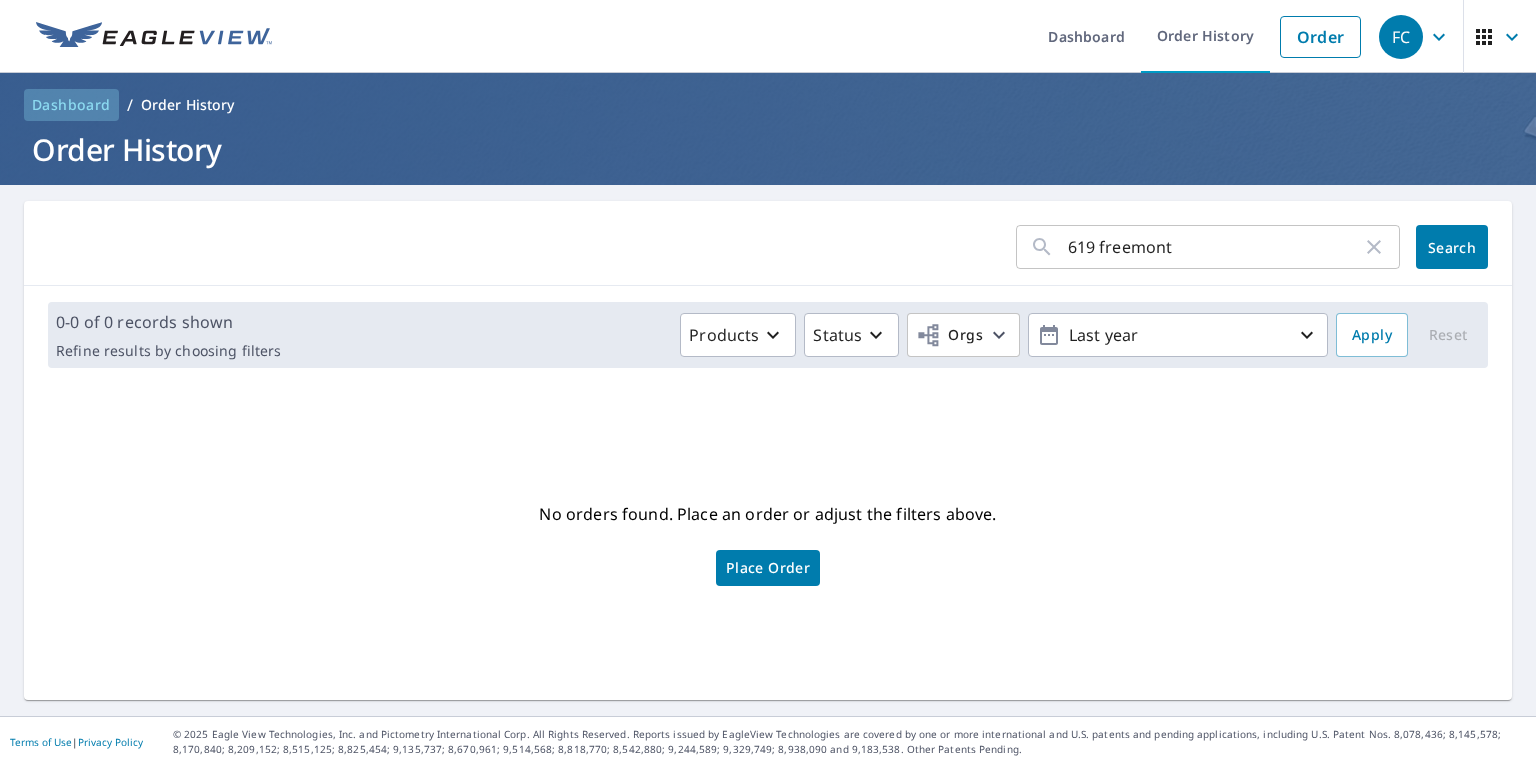 click on "Dashboard" at bounding box center (71, 105) 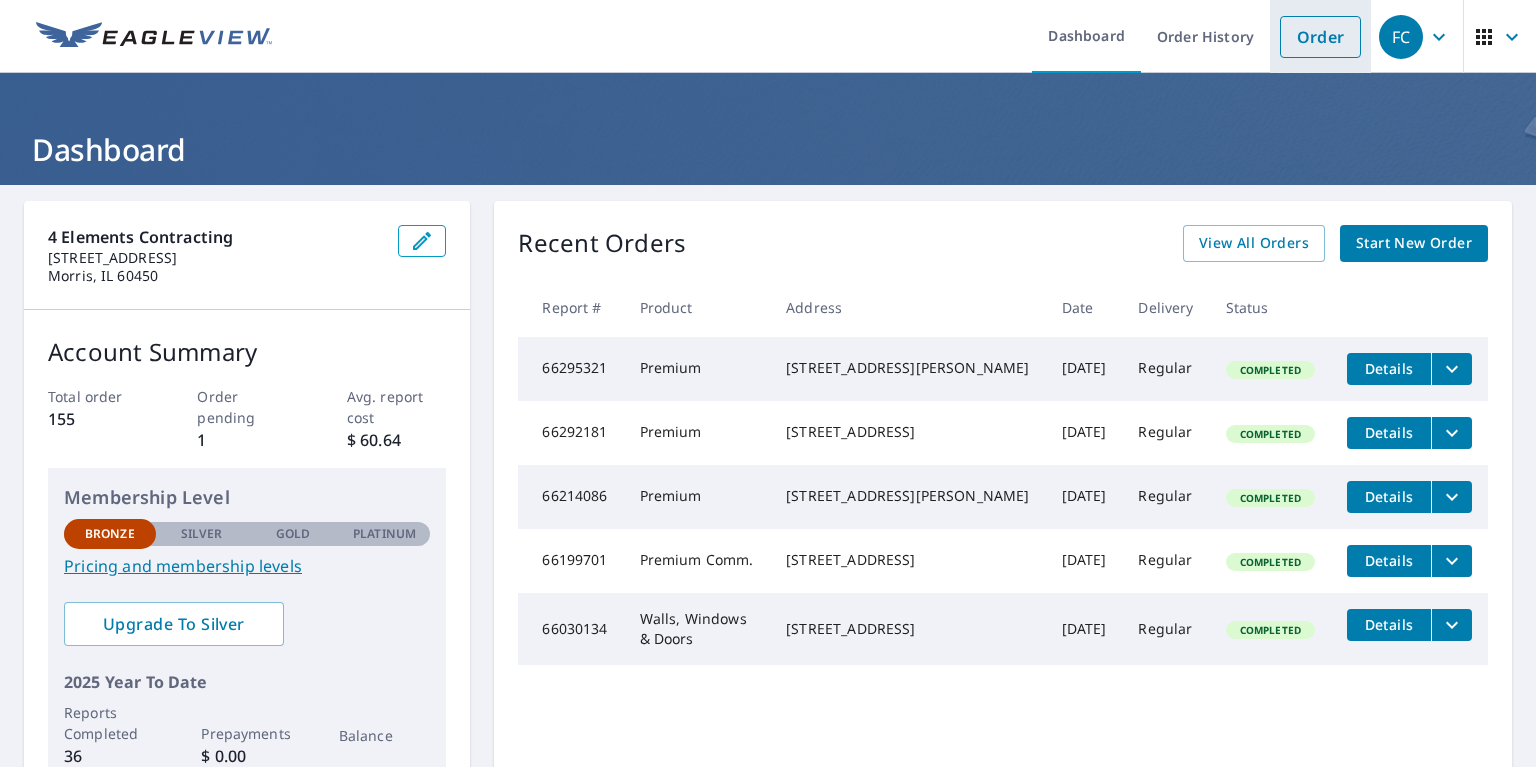 click on "Order" at bounding box center (1320, 37) 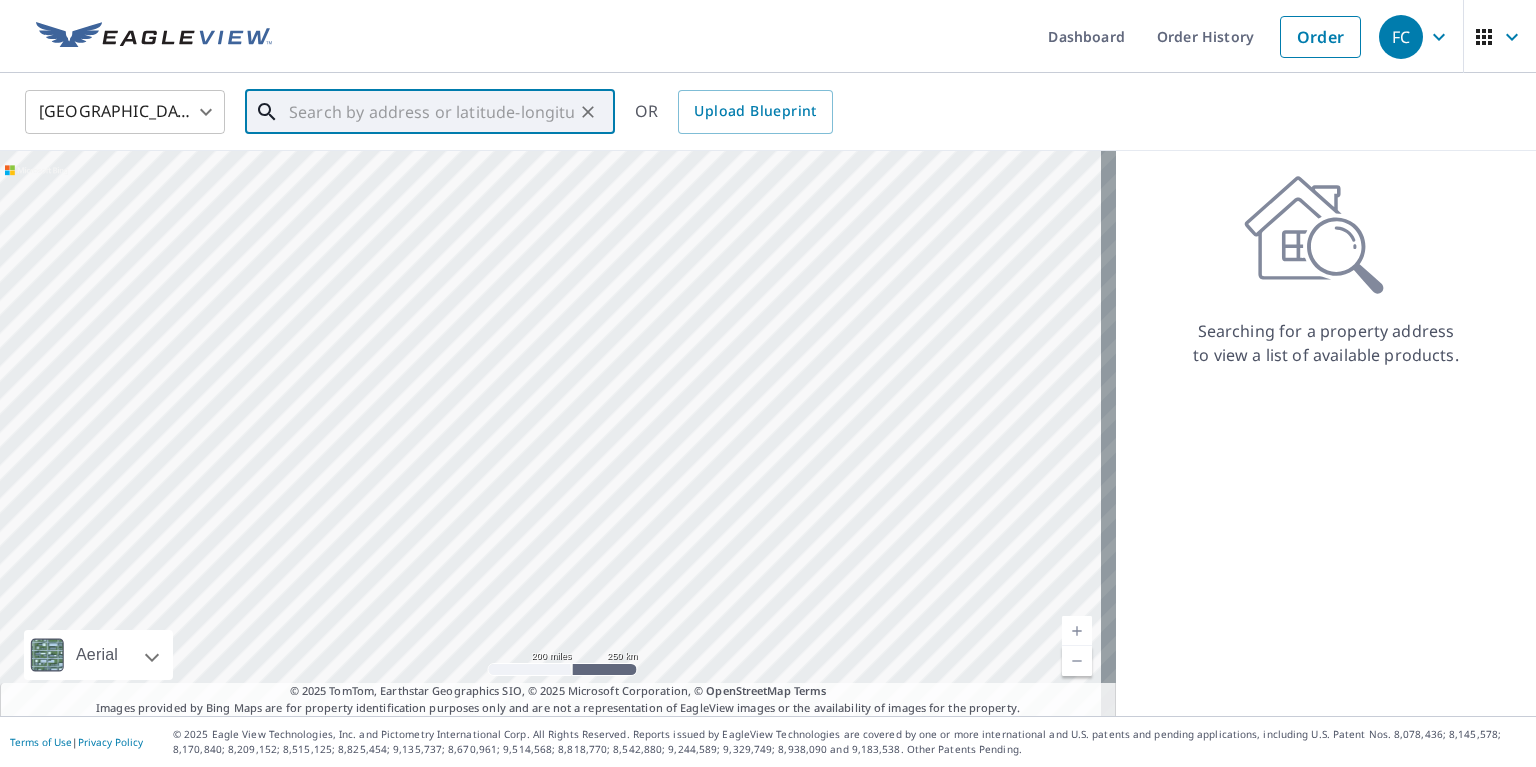 click at bounding box center [431, 112] 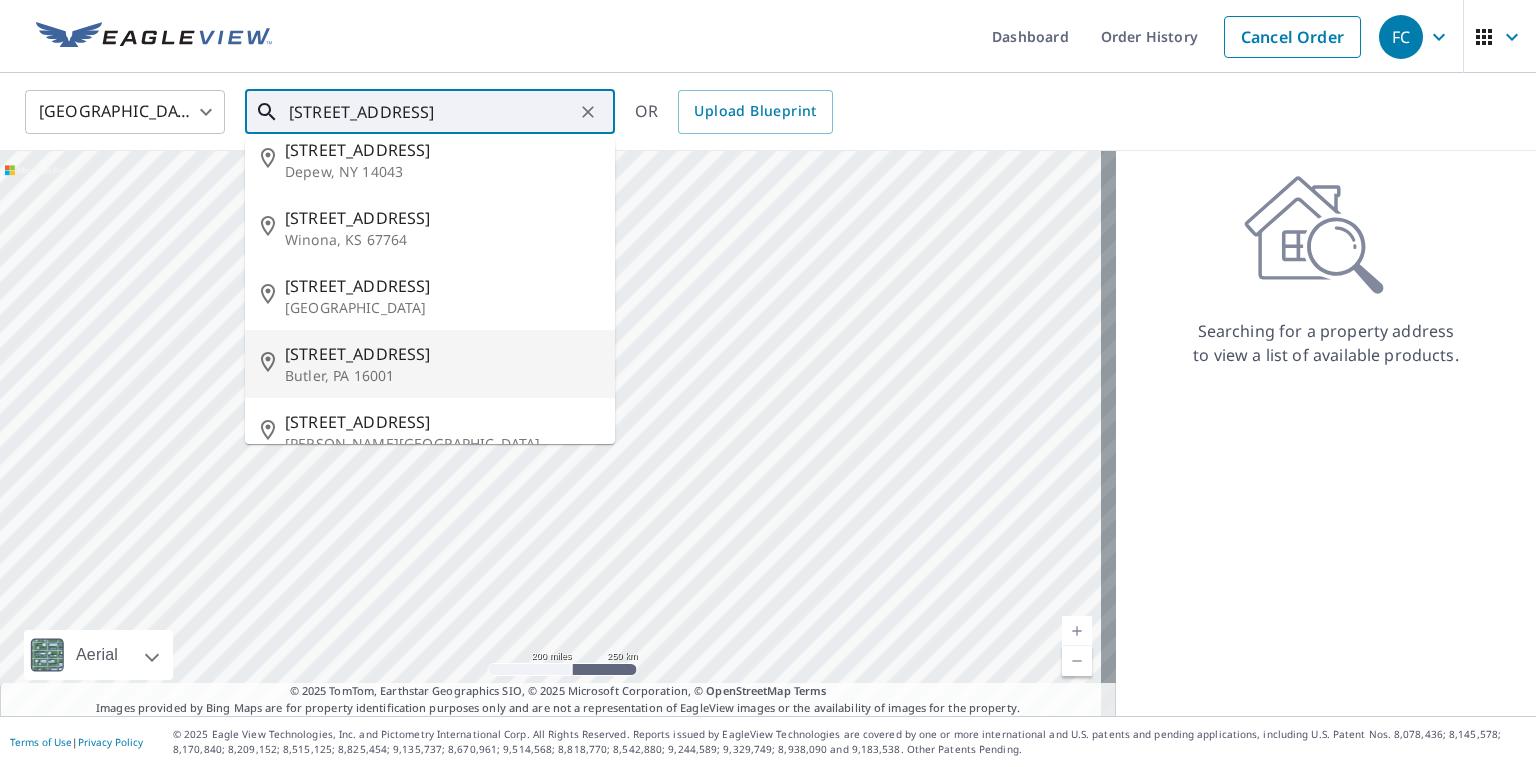 scroll, scrollTop: 0, scrollLeft: 0, axis: both 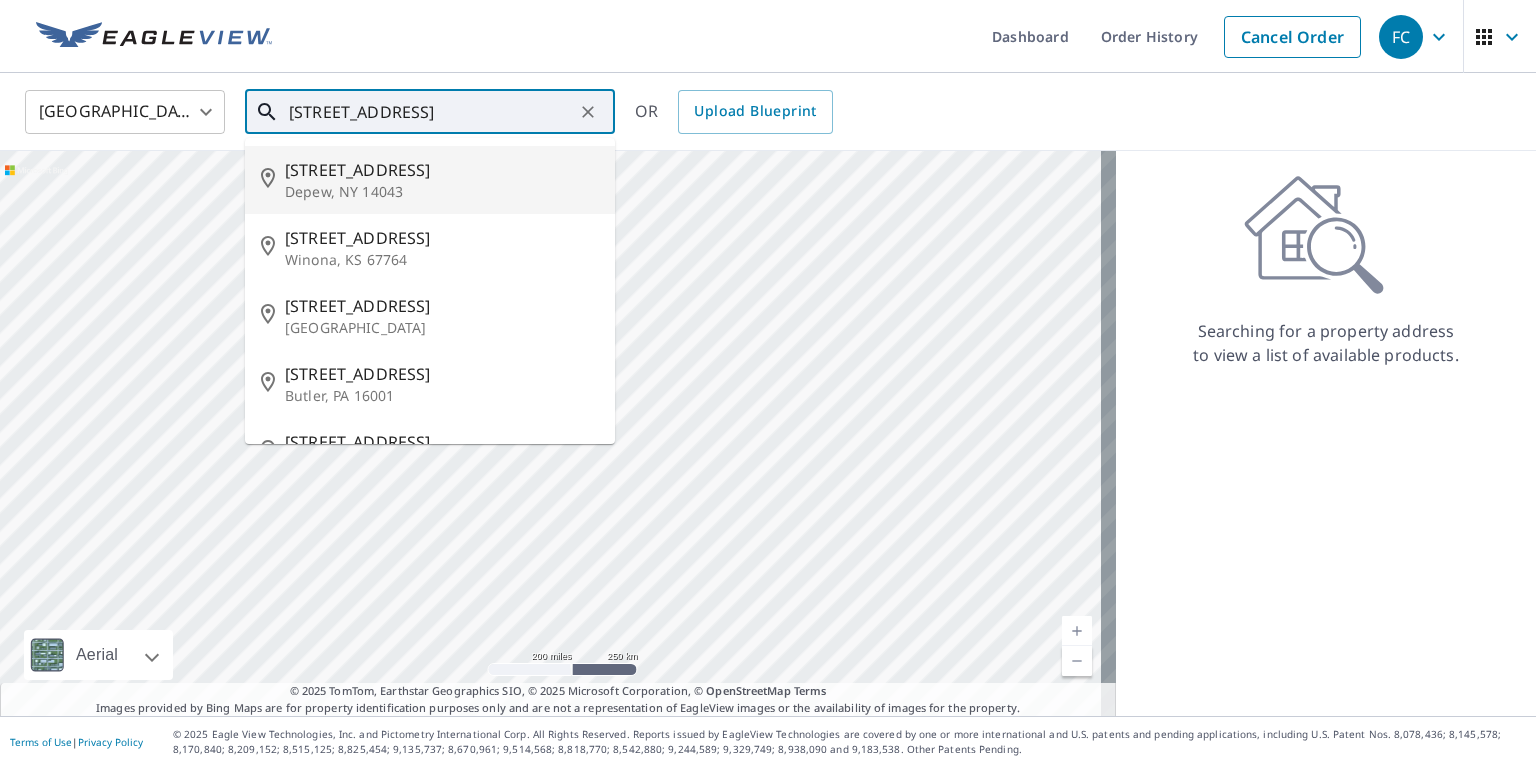 click on "[STREET_ADDRESS]" at bounding box center [431, 112] 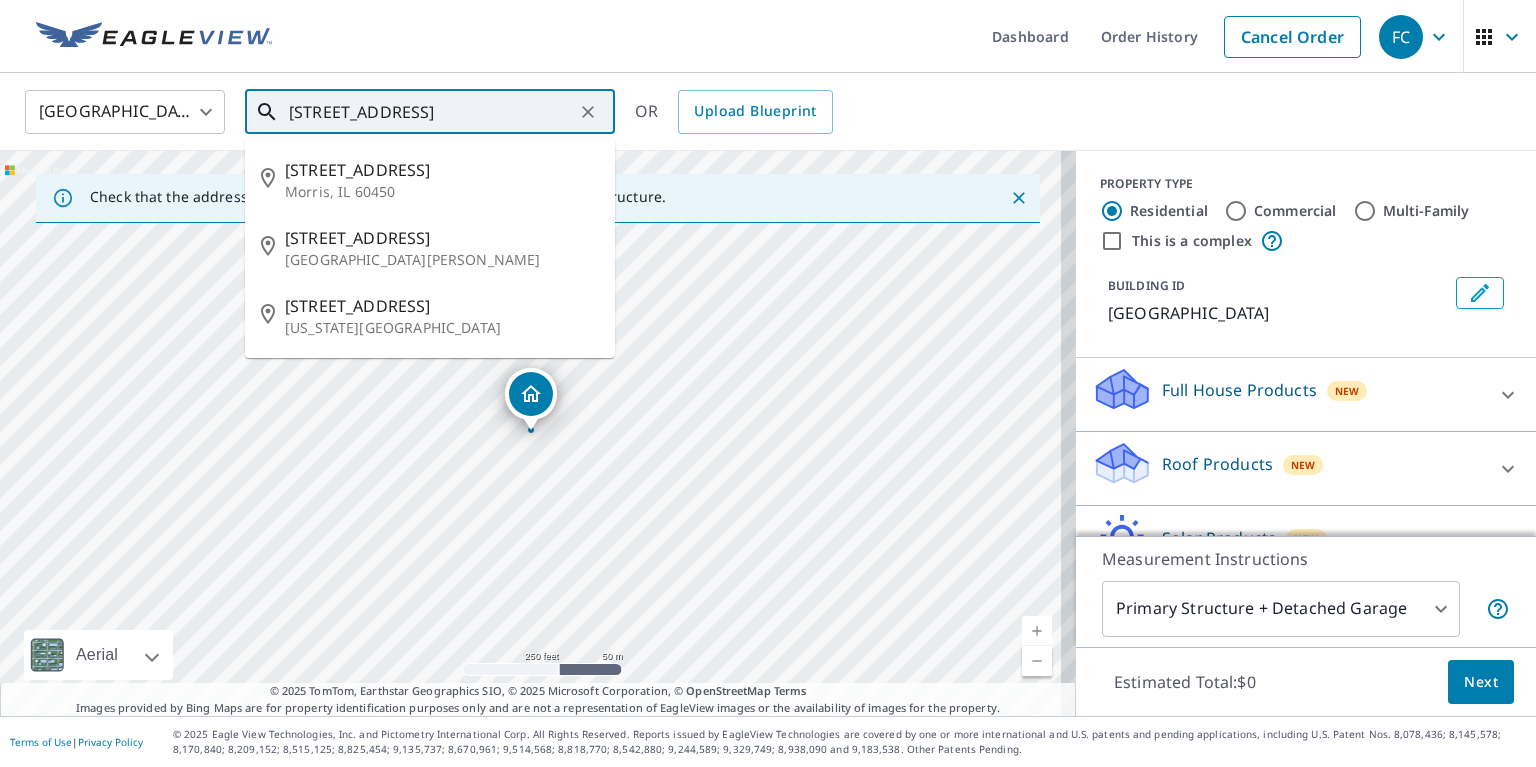 click on "[STREET_ADDRESS]" at bounding box center [431, 112] 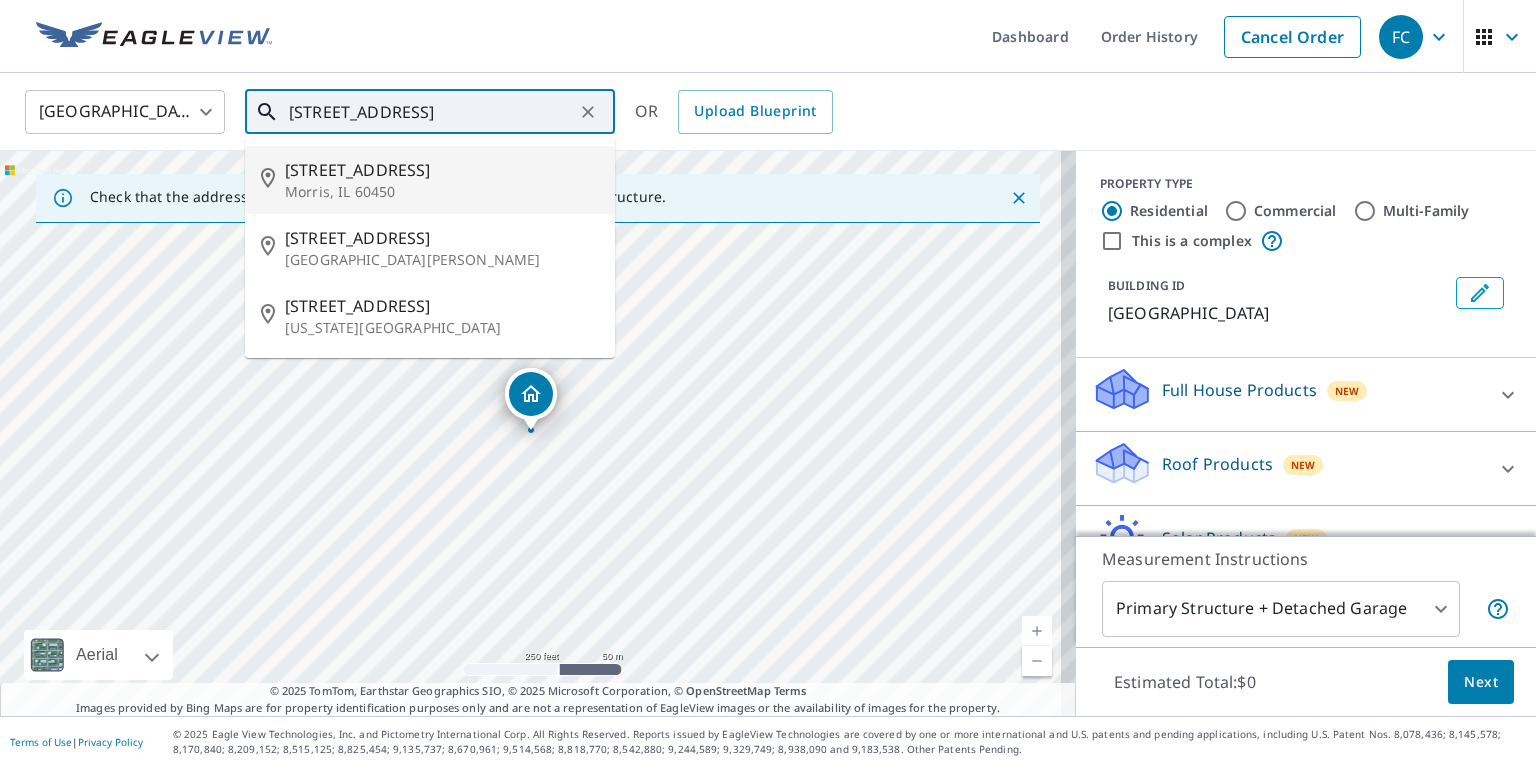 click on "[STREET_ADDRESS]" at bounding box center [430, 180] 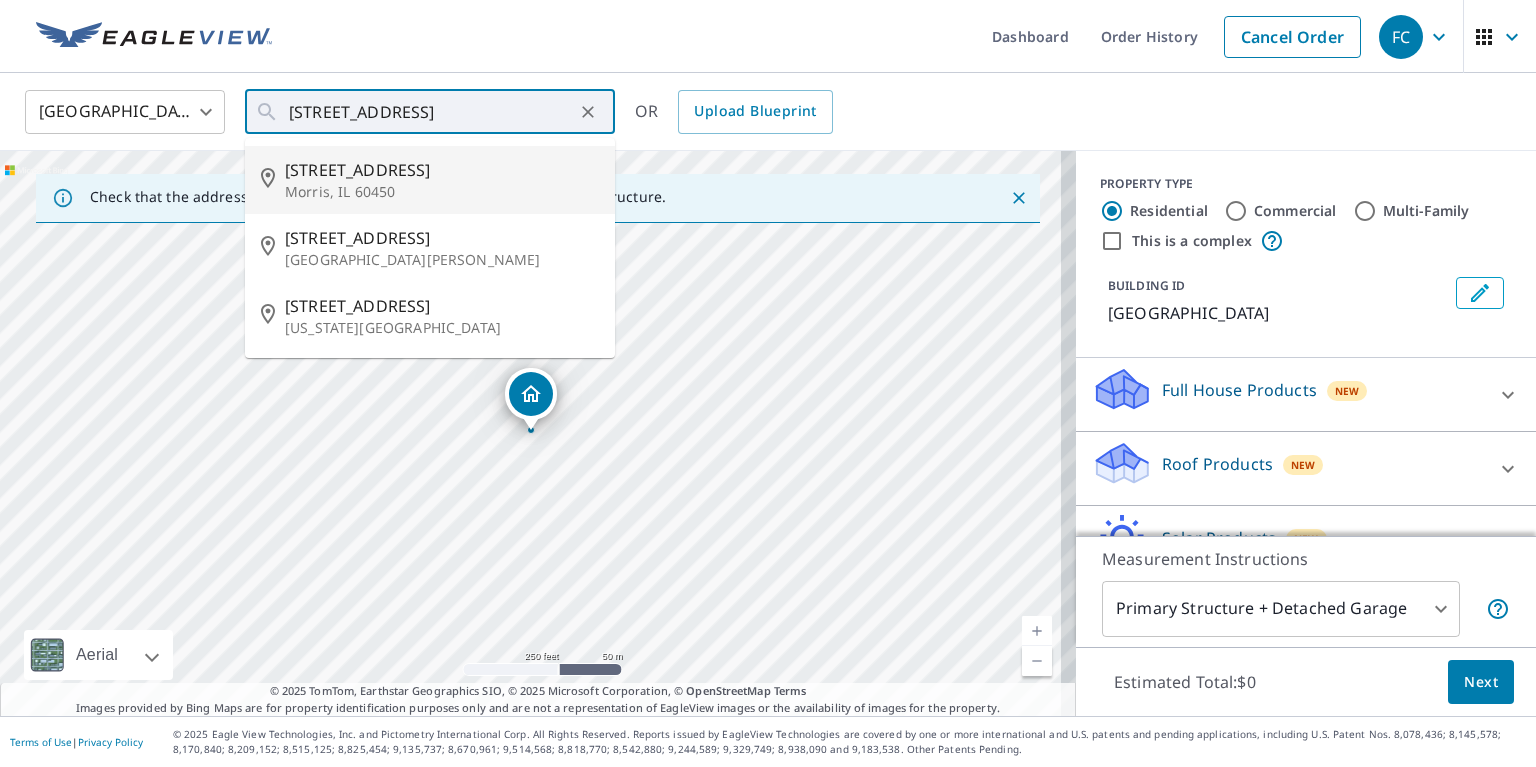 type on "[STREET_ADDRESS]" 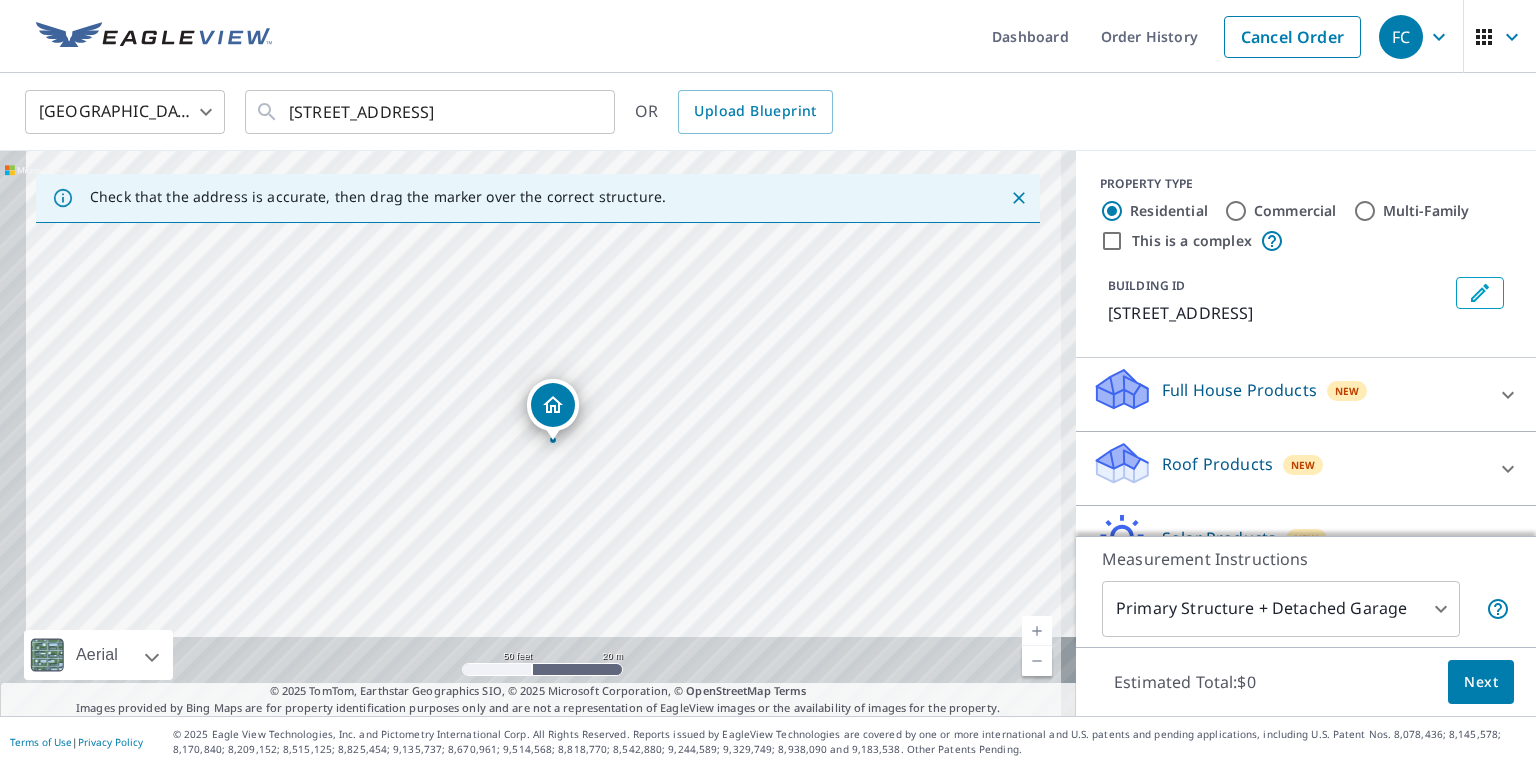 drag, startPoint x: 579, startPoint y: 379, endPoint x: 614, endPoint y: 267, distance: 117.341385 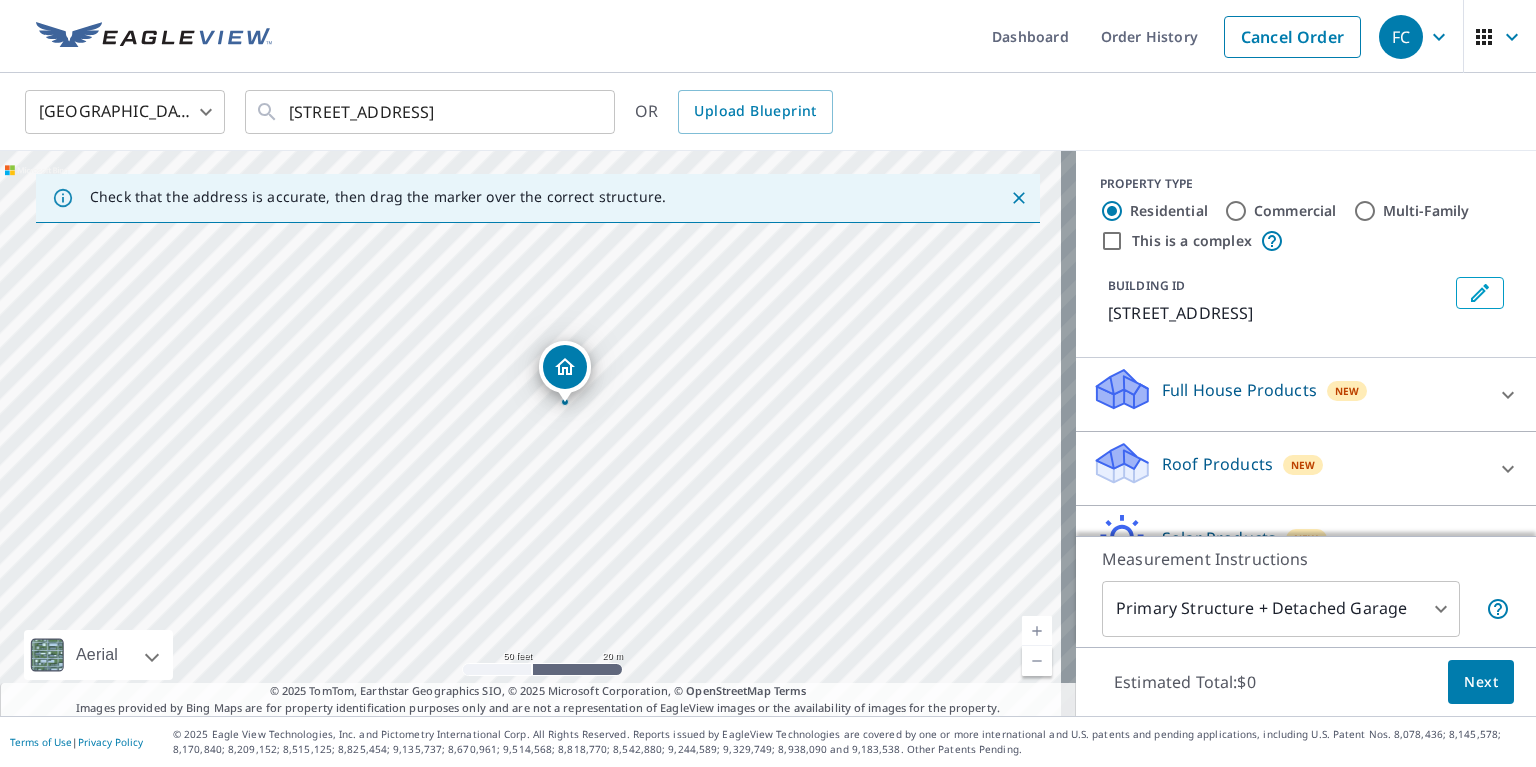 drag, startPoint x: 558, startPoint y: 415, endPoint x: 570, endPoint y: 377, distance: 39.849716 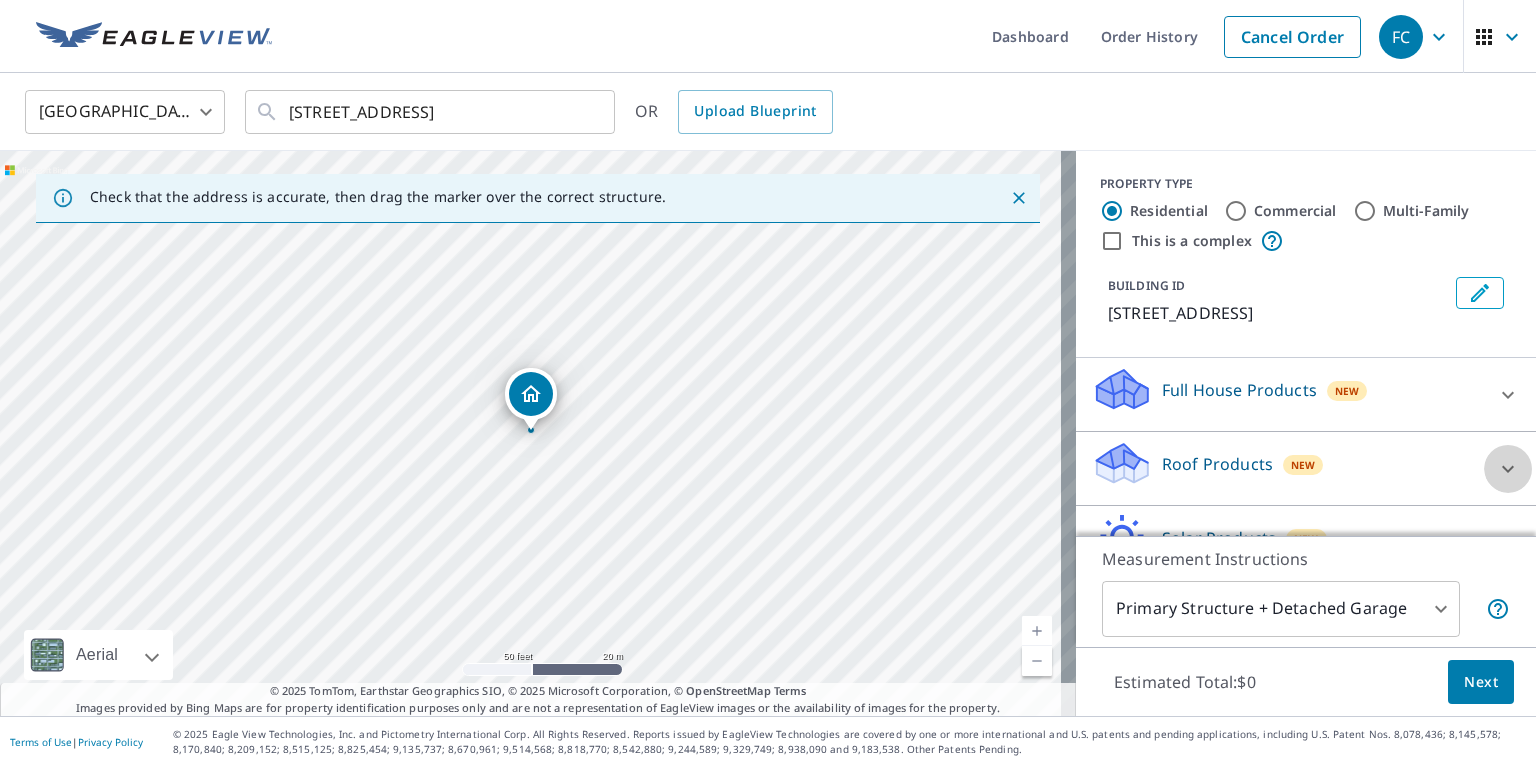 click 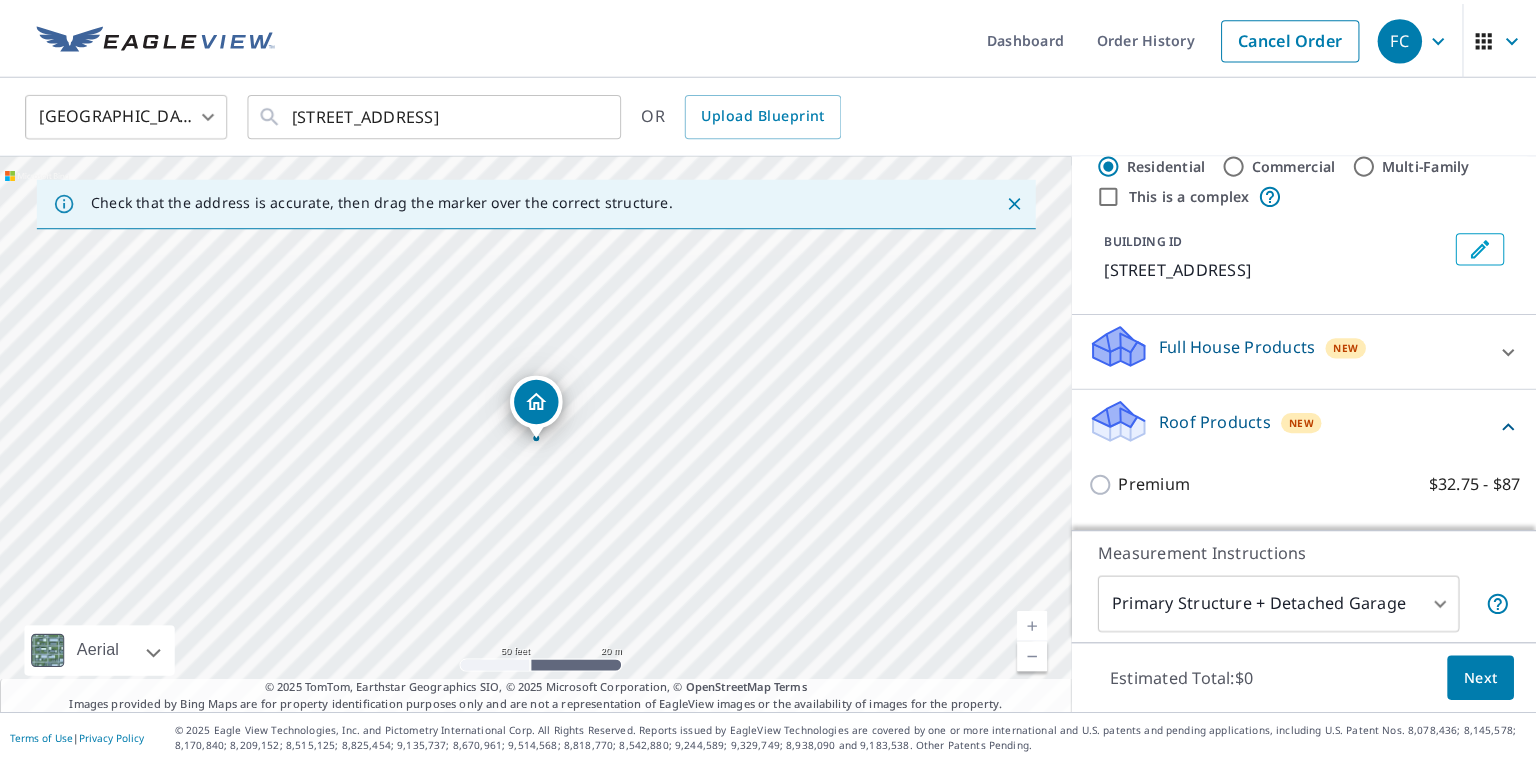 scroll, scrollTop: 0, scrollLeft: 0, axis: both 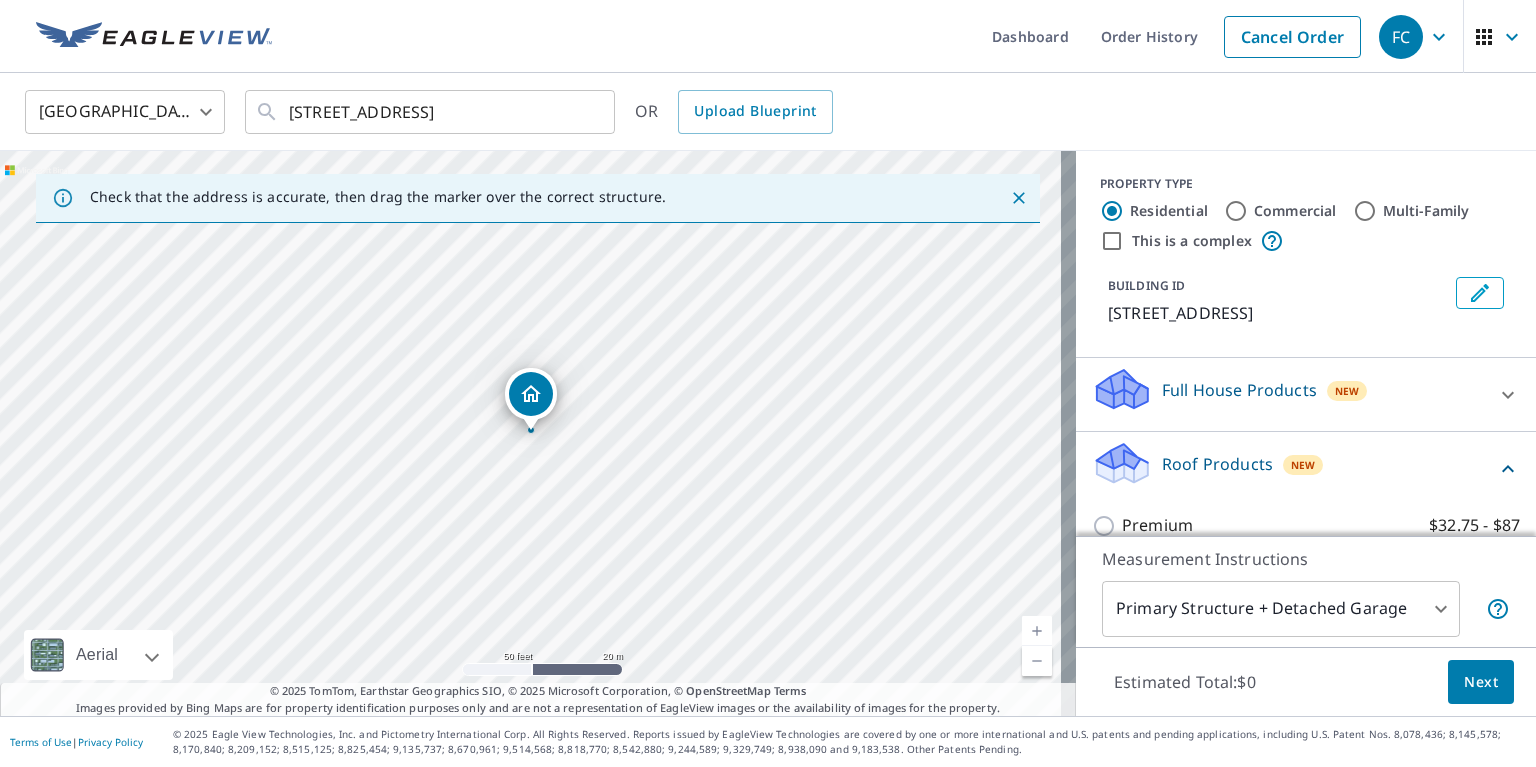 click on "Full House Products New" at bounding box center (1288, 394) 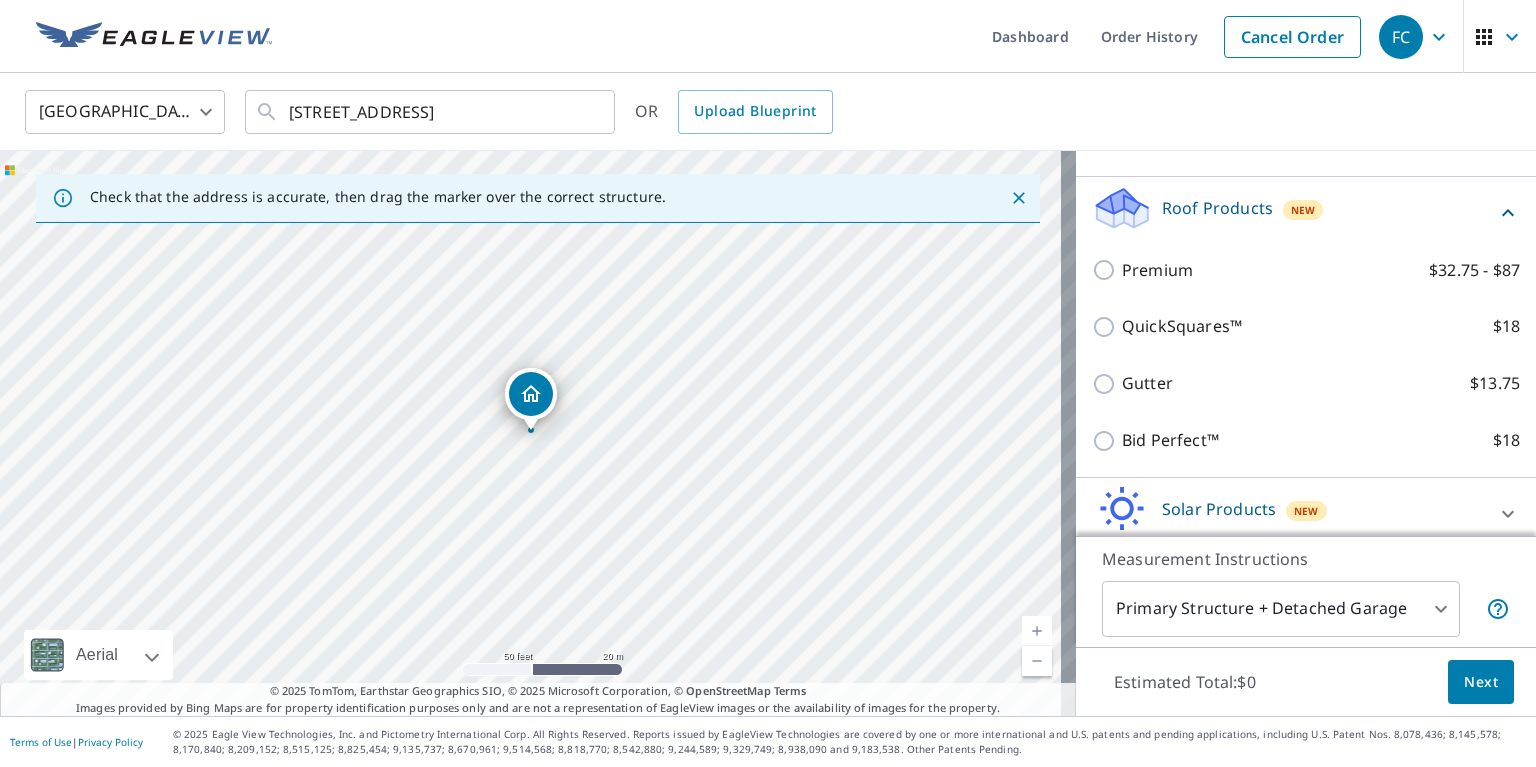scroll, scrollTop: 399, scrollLeft: 0, axis: vertical 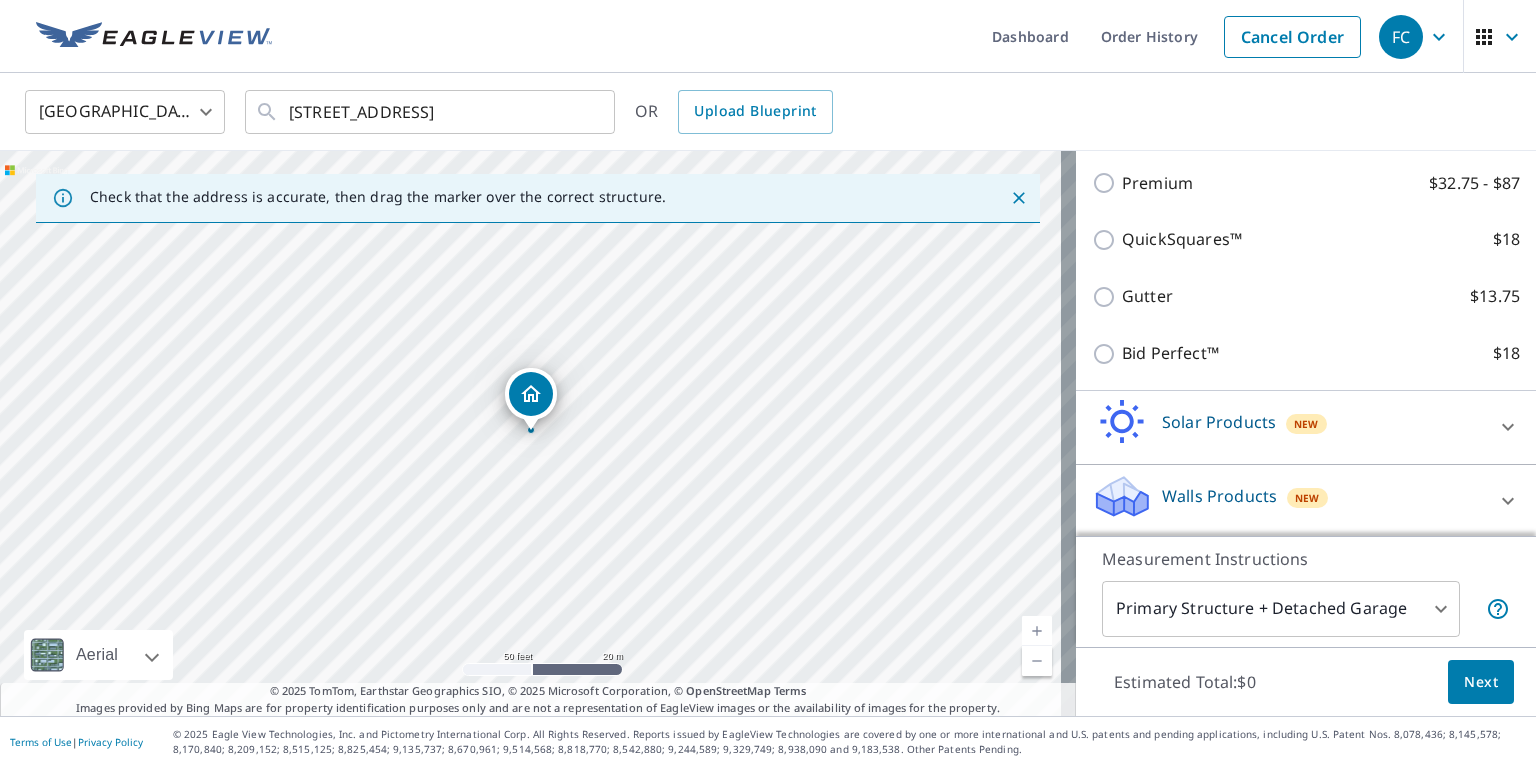 click on "New" at bounding box center (1307, 496) 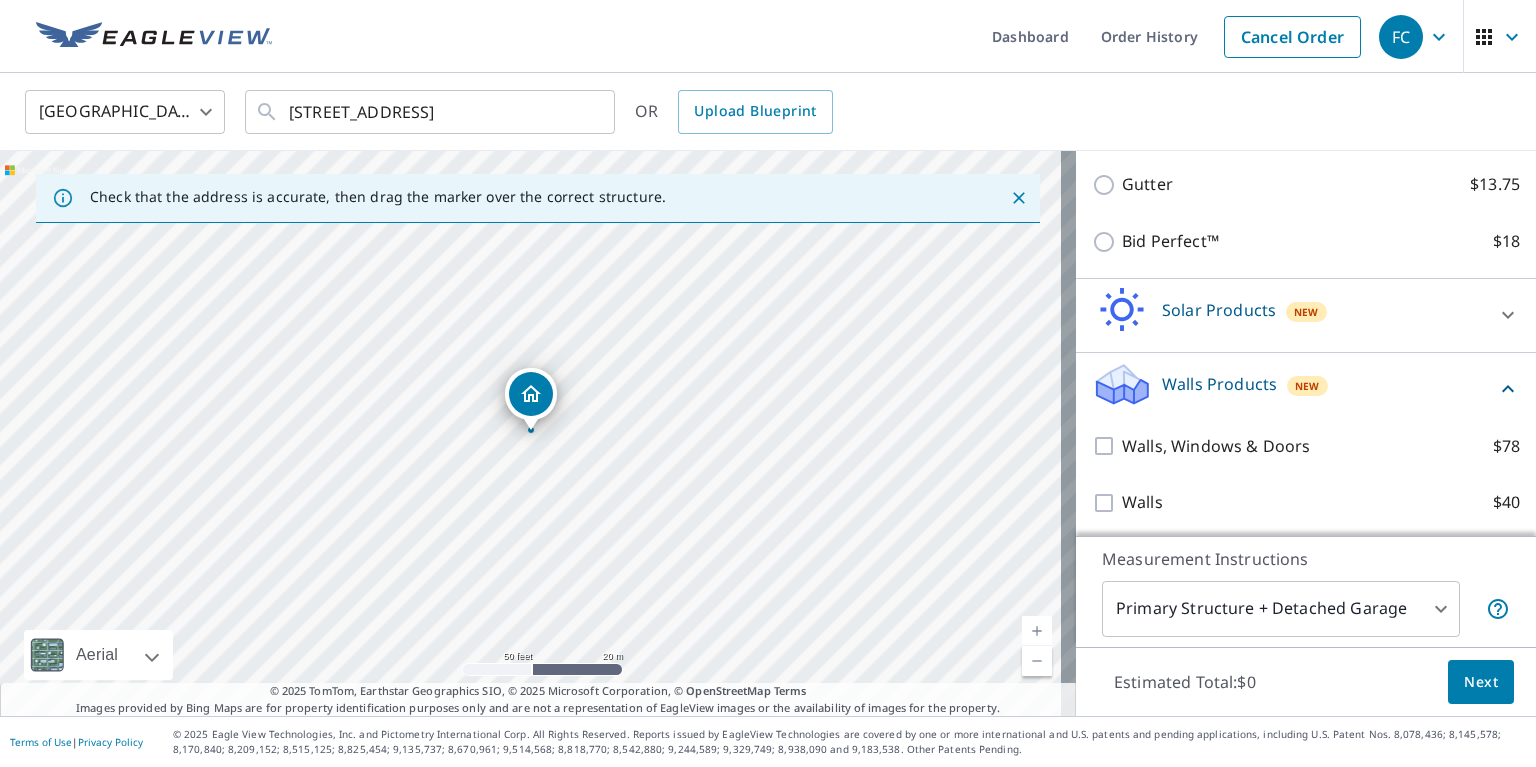 scroll, scrollTop: 512, scrollLeft: 0, axis: vertical 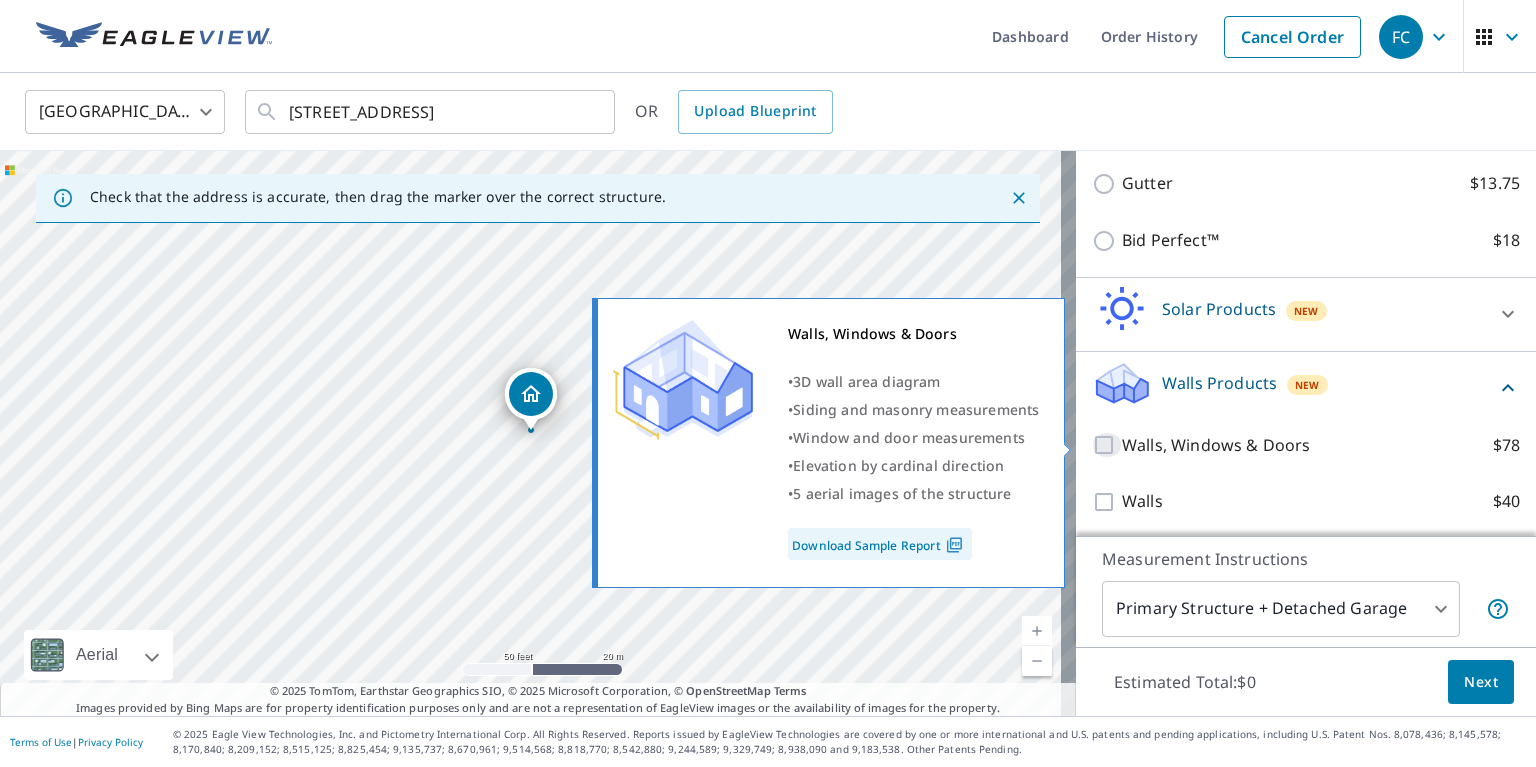 click on "Walls, Windows & Doors $78" at bounding box center [1107, 445] 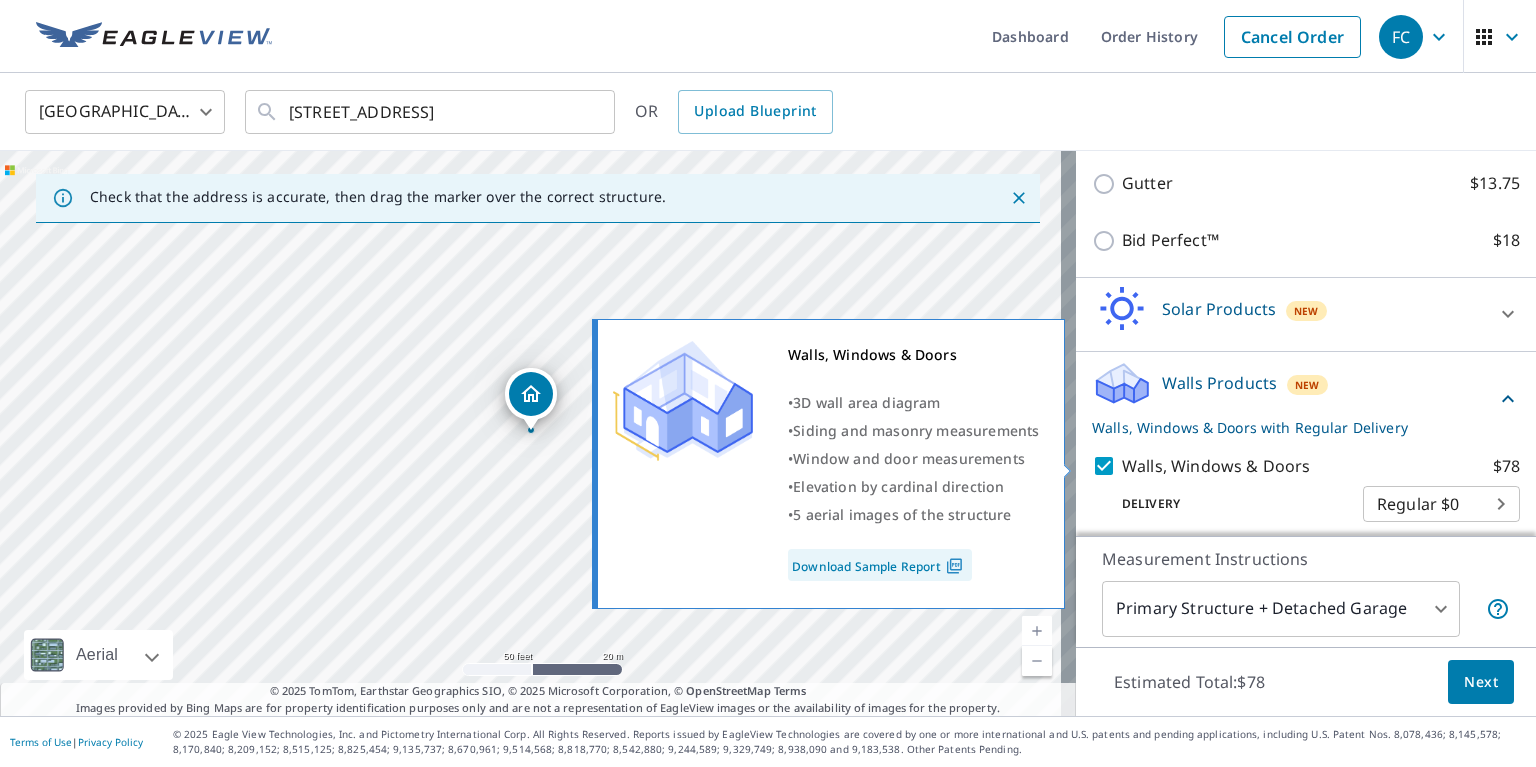 scroll, scrollTop: 576, scrollLeft: 0, axis: vertical 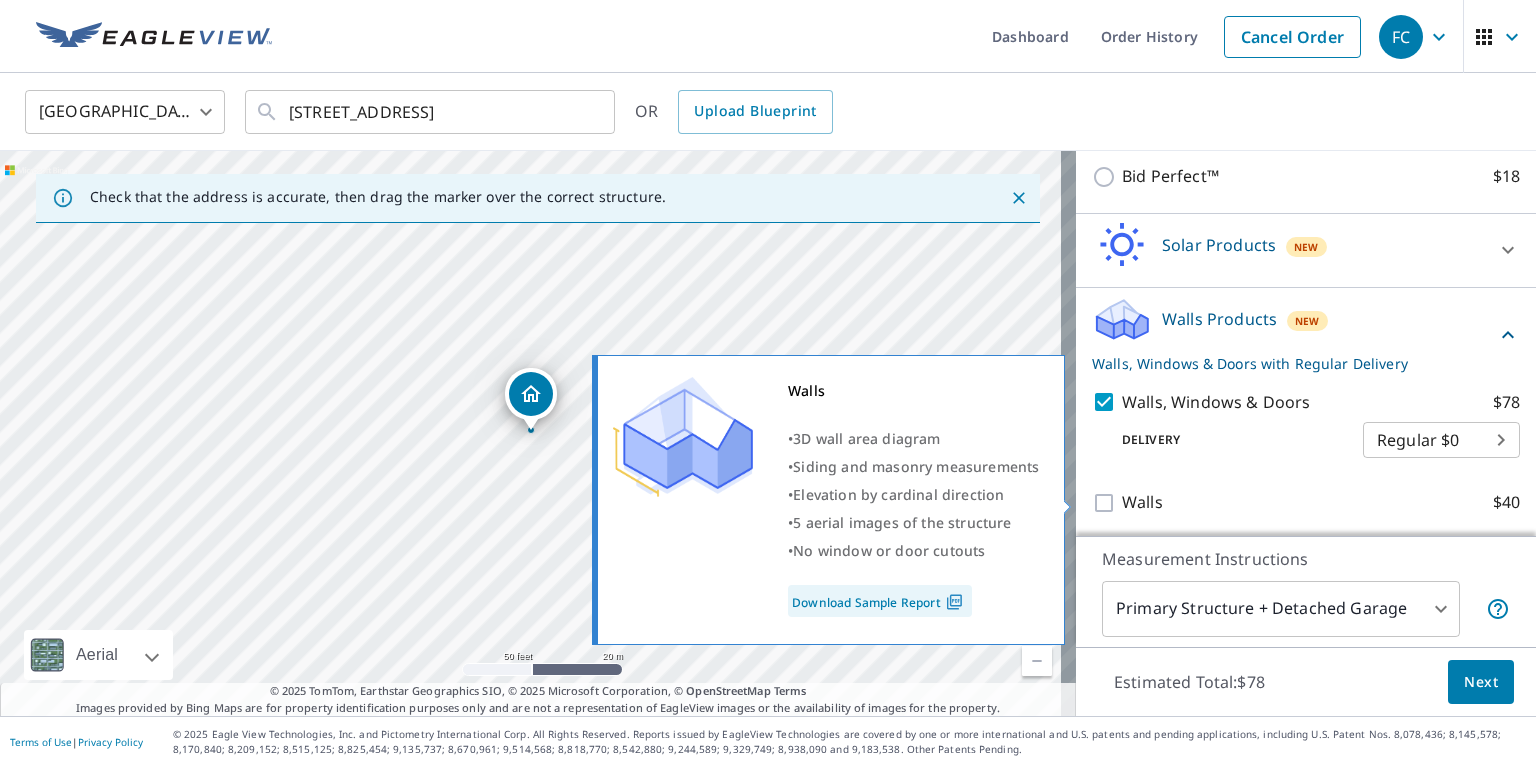 click on "Walls $40" at bounding box center (1107, 503) 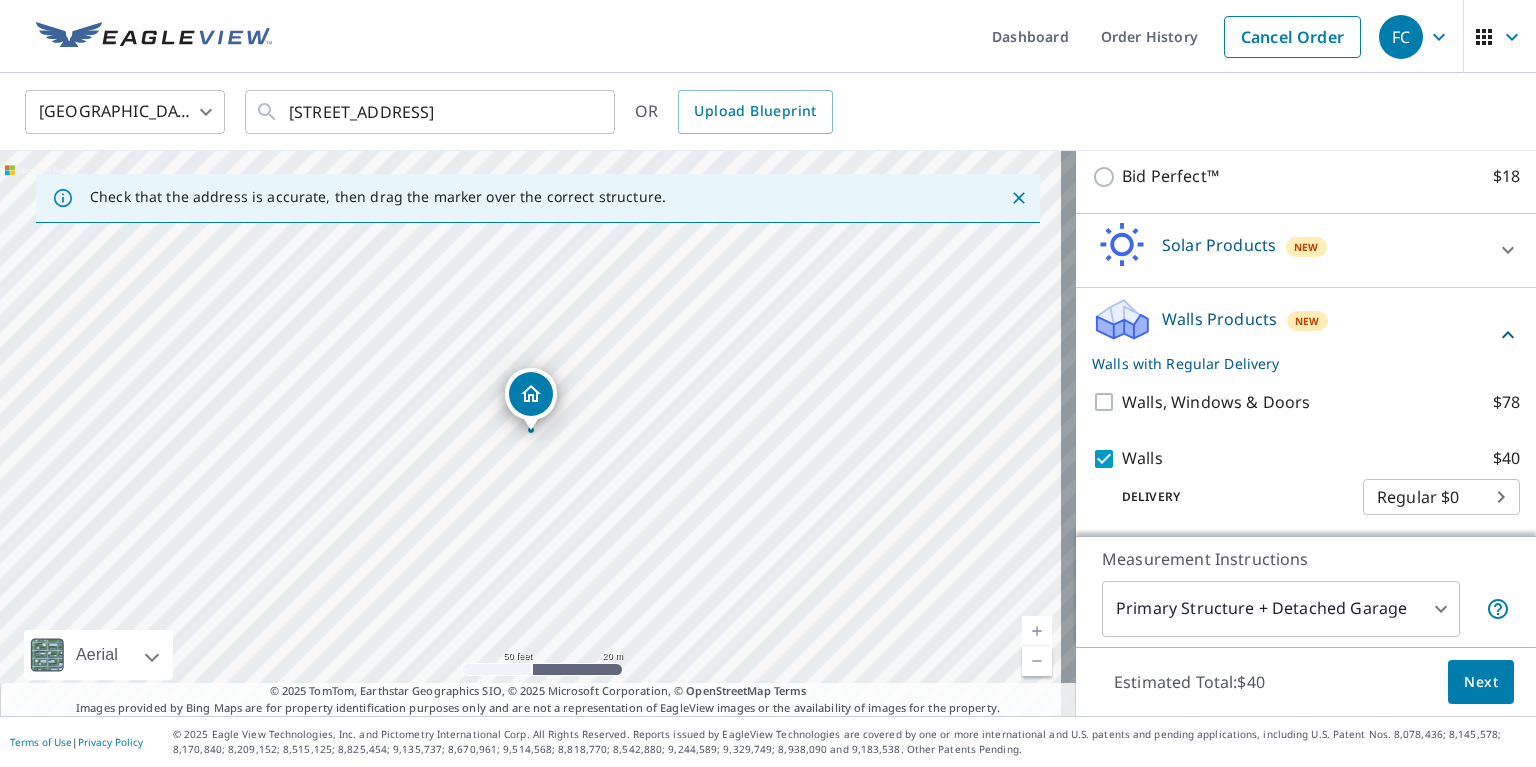 click on "FC FC
Dashboard Order History Cancel Order FC United States US ​ [STREET_ADDRESS] ​ OR Upload Blueprint Check that the address is accurate, then drag the marker over the correct structure. [STREET_ADDRESS] A standard road map Aerial A detailed look from above Labels Labels 50 feet 20 m © 2025 TomTom, © Vexcel Imaging, © 2025 Microsoft Corporation,  © OpenStreetMap Terms © 2025 TomTom, Earthstar Geographics SIO, © 2025 Microsoft Corporation, ©   OpenStreetMap   Terms Images provided by Bing Maps are for property identification purposes only and are not a representation of EagleView images or the availability of images for the property. PROPERTY TYPE Residential Commercial Multi-Family This is a complex BUILDING ID [STREET_ADDRESS] Full House Products New Full House™ $105 Roof Products New Premium $32.75 - $87 QuickSquares™ $18 Gutter $13.75 Bid Perfect™ $18 Solar Products New Inform Essentials+ $63.25 Inform Advanced $79 $30 8" at bounding box center (768, 383) 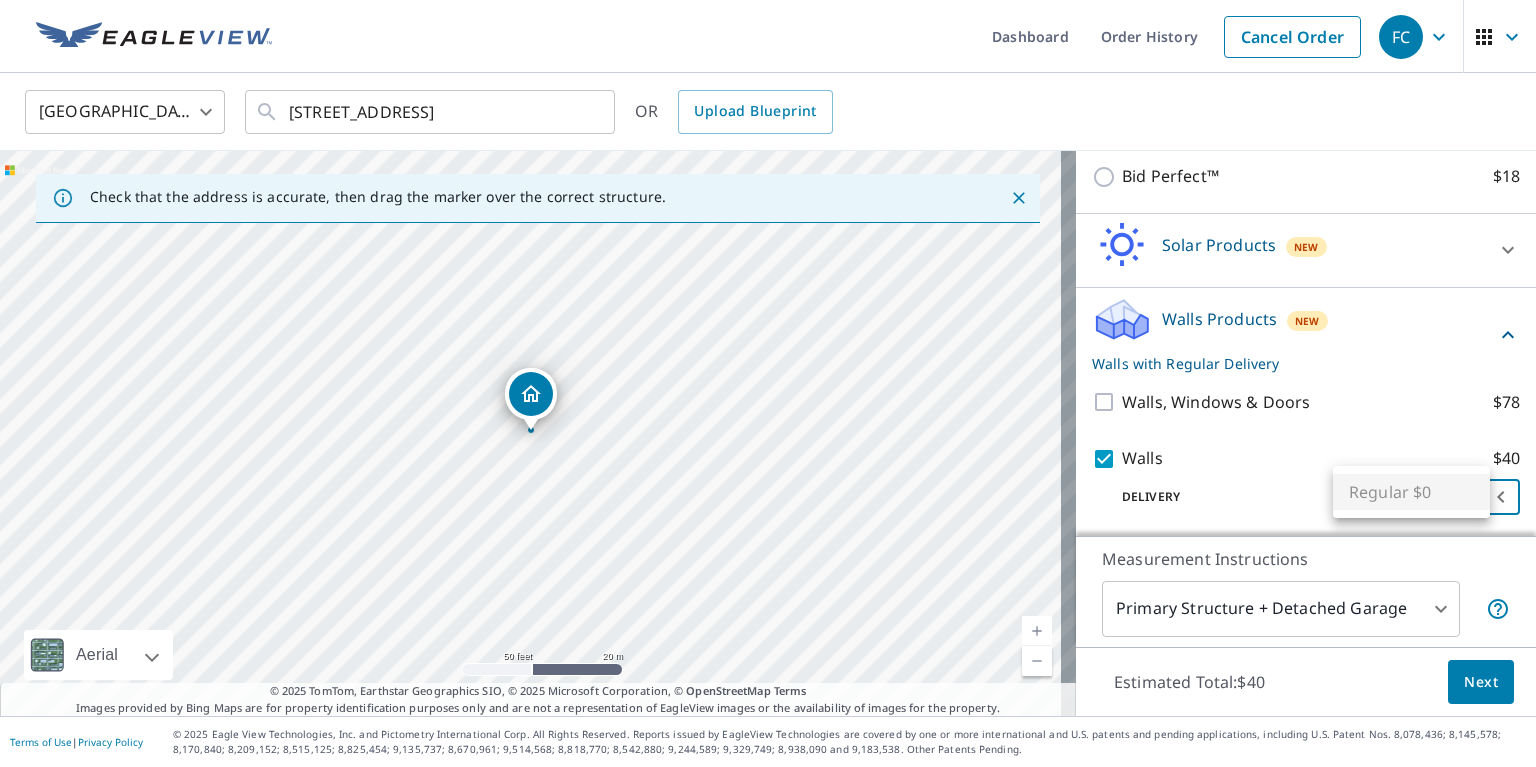 click on "Regular $0" at bounding box center [1411, 492] 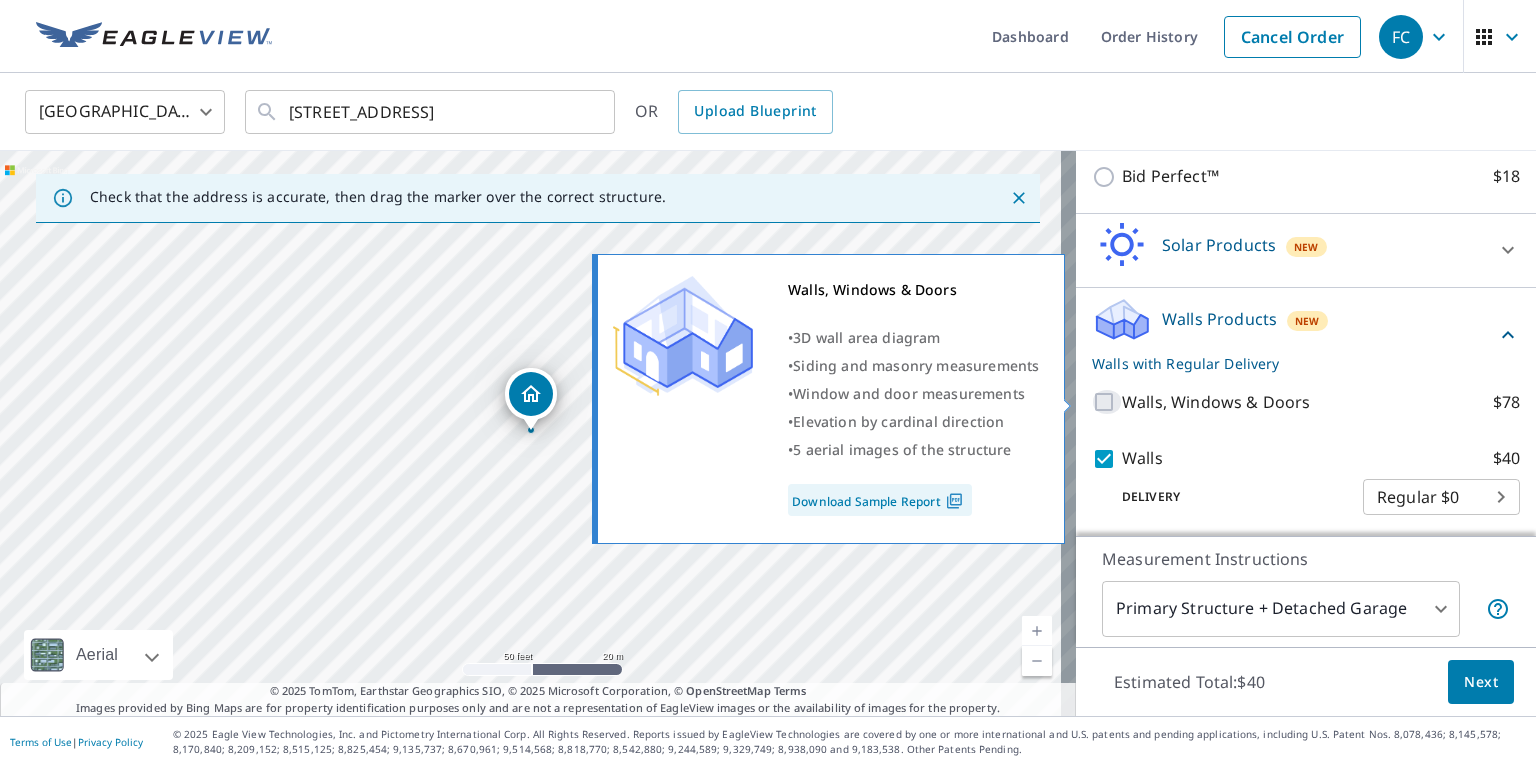 click on "Walls, Windows & Doors $78" at bounding box center (1107, 402) 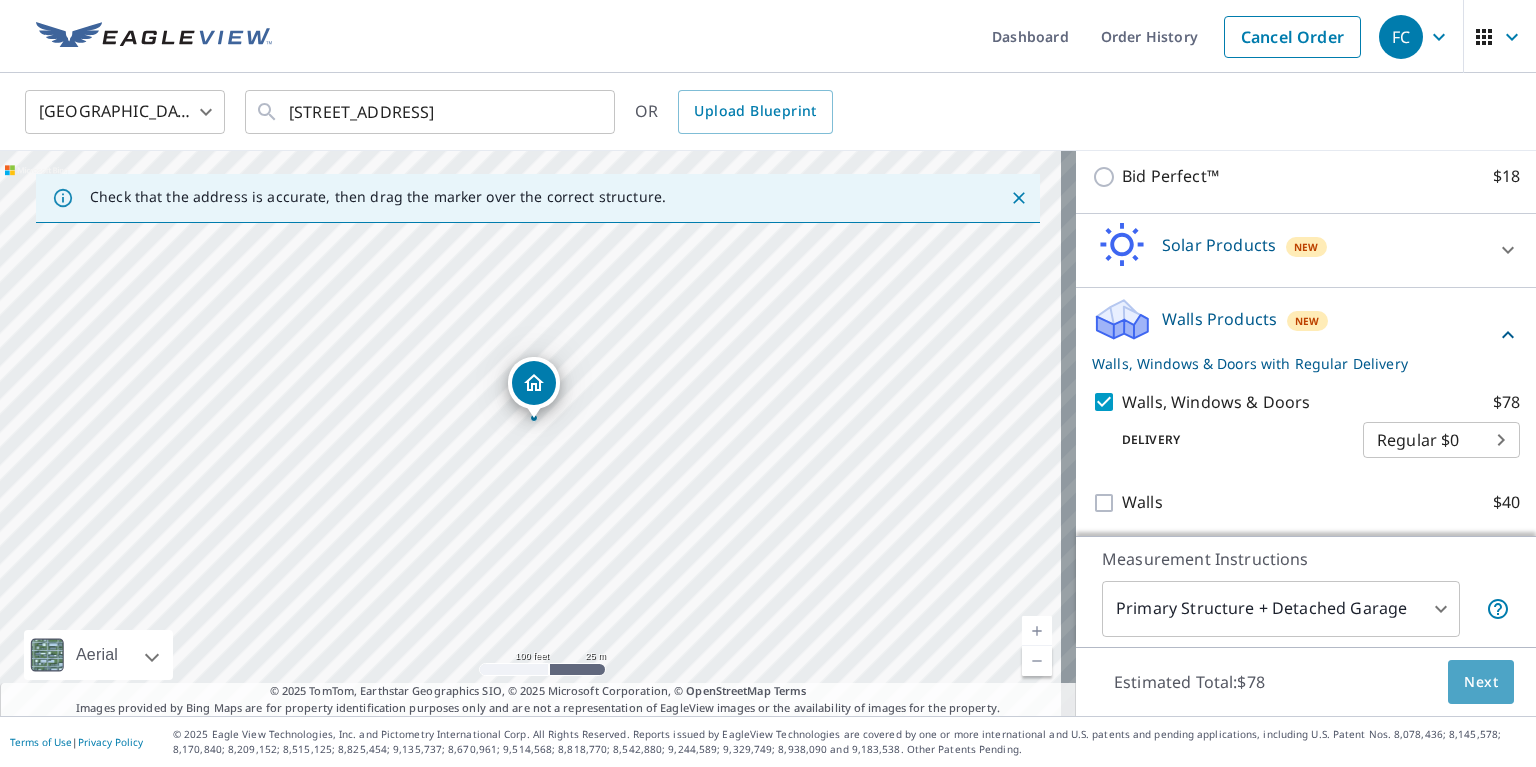 click on "Next" at bounding box center [1481, 682] 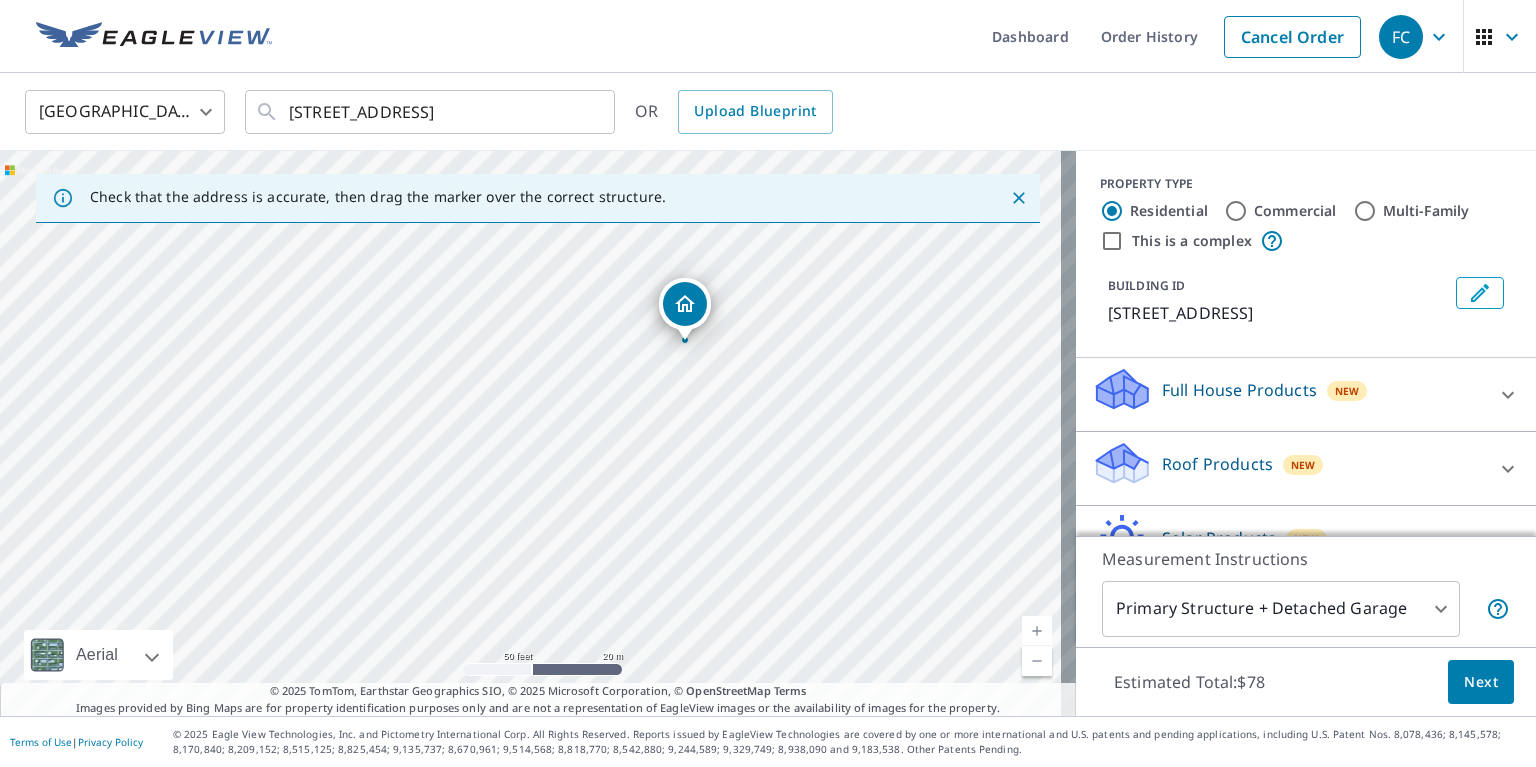 drag, startPoint x: 599, startPoint y: 507, endPoint x: 496, endPoint y: 560, distance: 115.83609 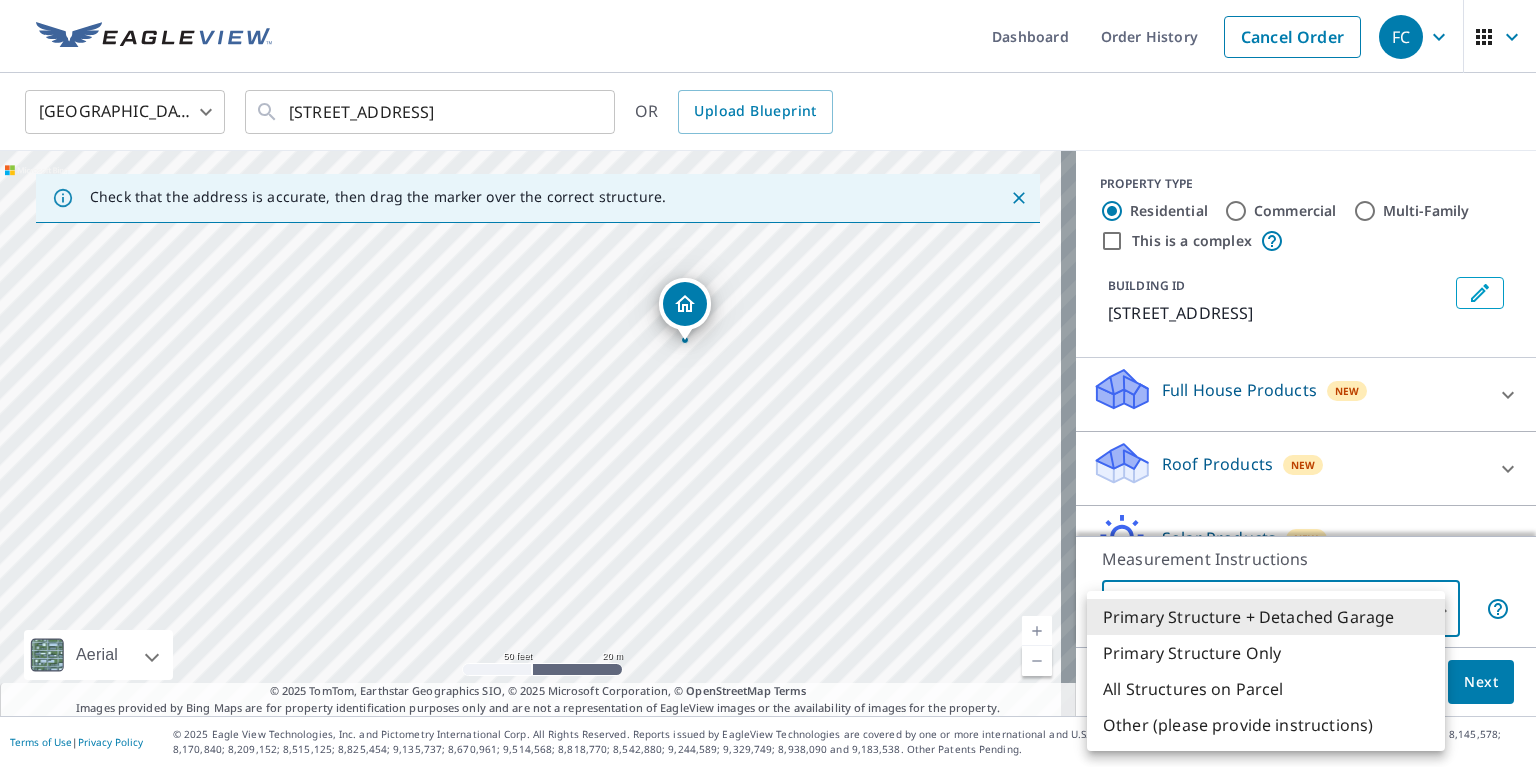 click on "FC FC
Dashboard Order History Cancel Order FC United States US ​ [STREET_ADDRESS] ​ OR Upload Blueprint Check that the address is accurate, then drag the marker over the correct structure. [STREET_ADDRESS] A standard road map Aerial A detailed look from above Labels Labels 50 feet 20 m © 2025 TomTom, © Vexcel Imaging, © 2025 Microsoft Corporation,  © OpenStreetMap Terms © 2025 TomTom, Earthstar Geographics SIO, © 2025 Microsoft Corporation, ©   OpenStreetMap   Terms Images provided by Bing Maps are for property identification purposes only and are not a representation of EagleView images or the availability of images for the property. PROPERTY TYPE Residential Commercial Multi-Family This is a complex BUILDING ID [STREET_ADDRESS] Full House Products New Full House™ $105 Roof Products New Premium $32.75 - $87 QuickSquares™ $18 Gutter $13.75 Bid Perfect™ $18 Solar Products New Inform Essentials+ $63.25 Inform Advanced $79 $30 8" at bounding box center (768, 383) 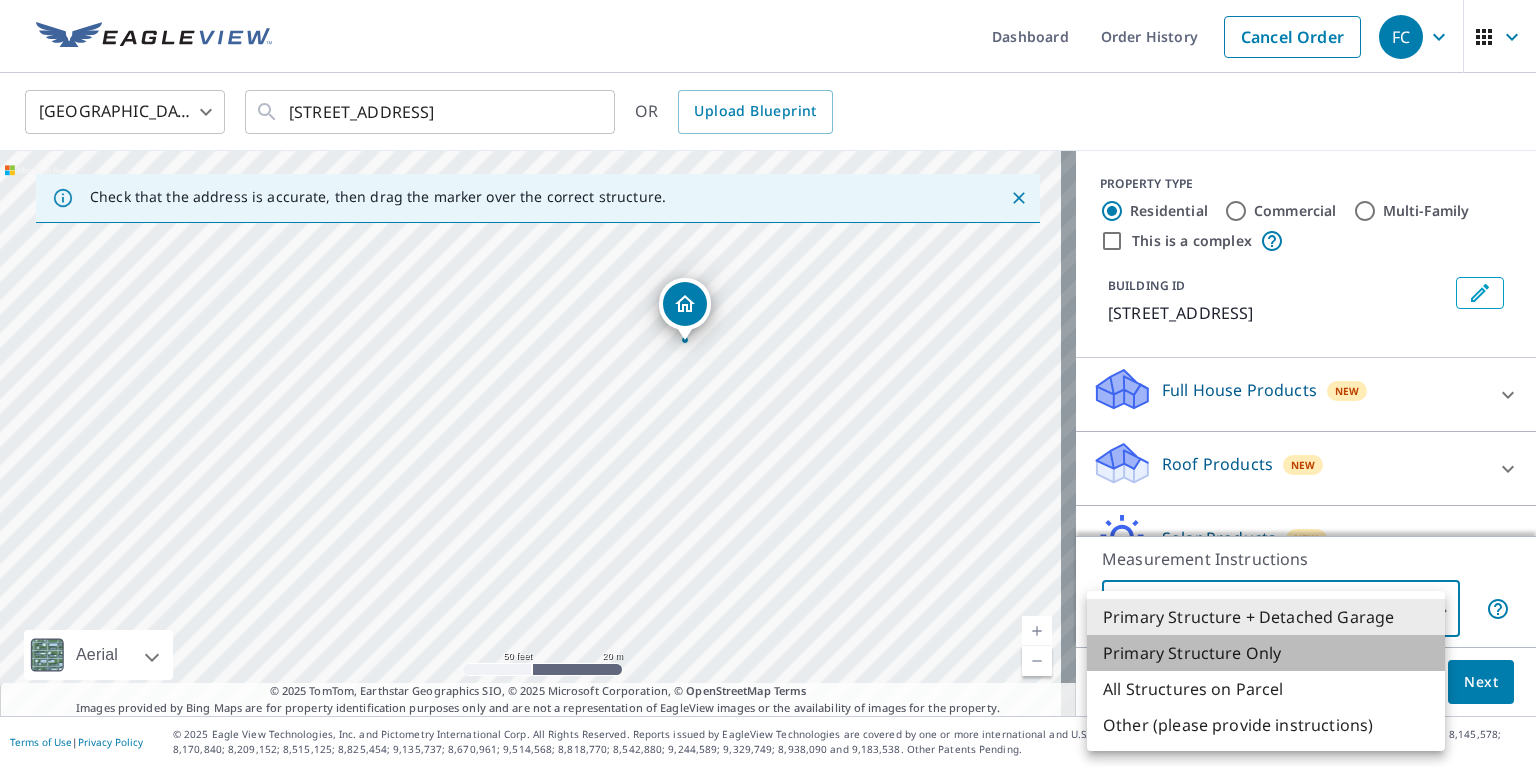 click on "Primary Structure Only" at bounding box center [1266, 653] 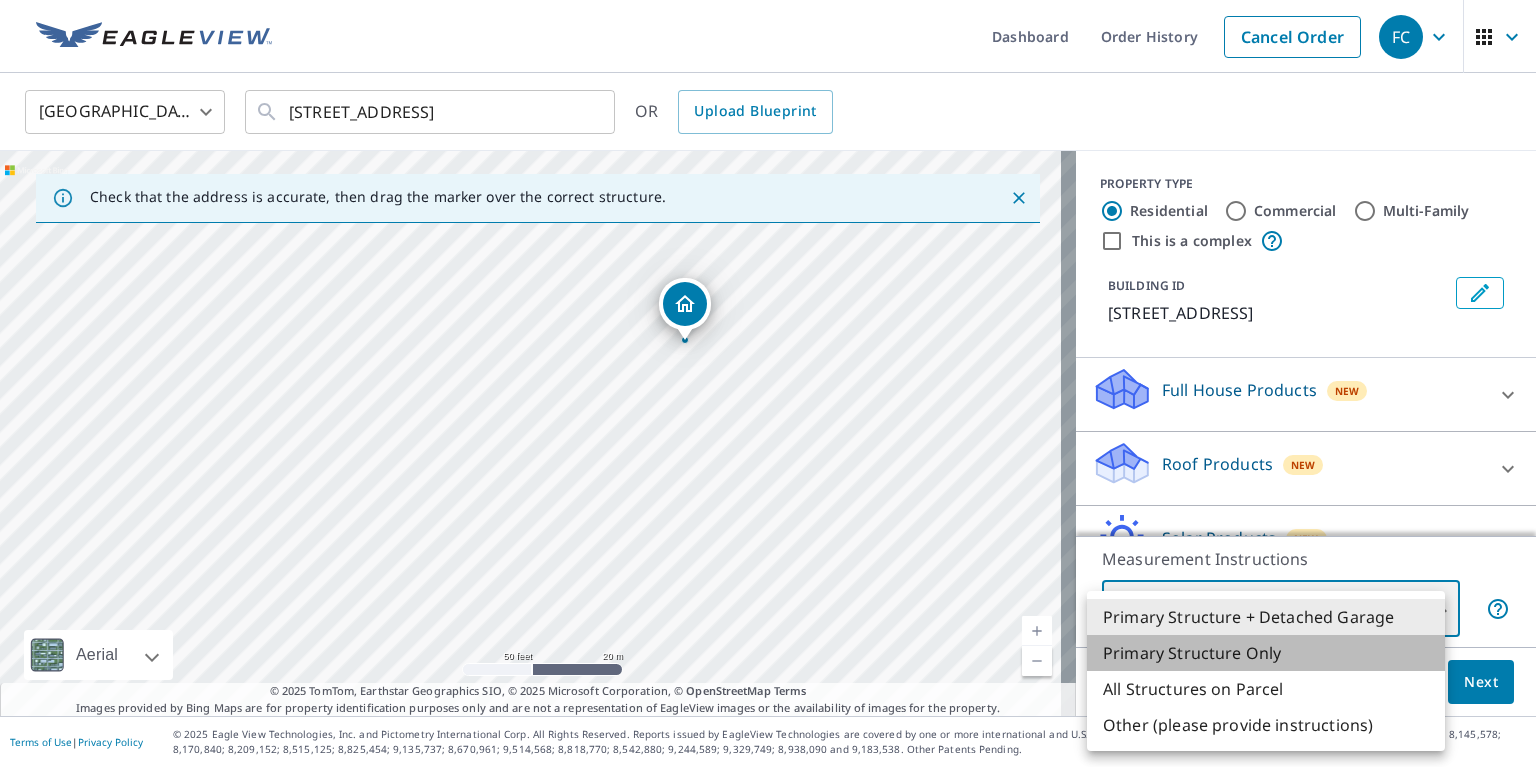 type on "2" 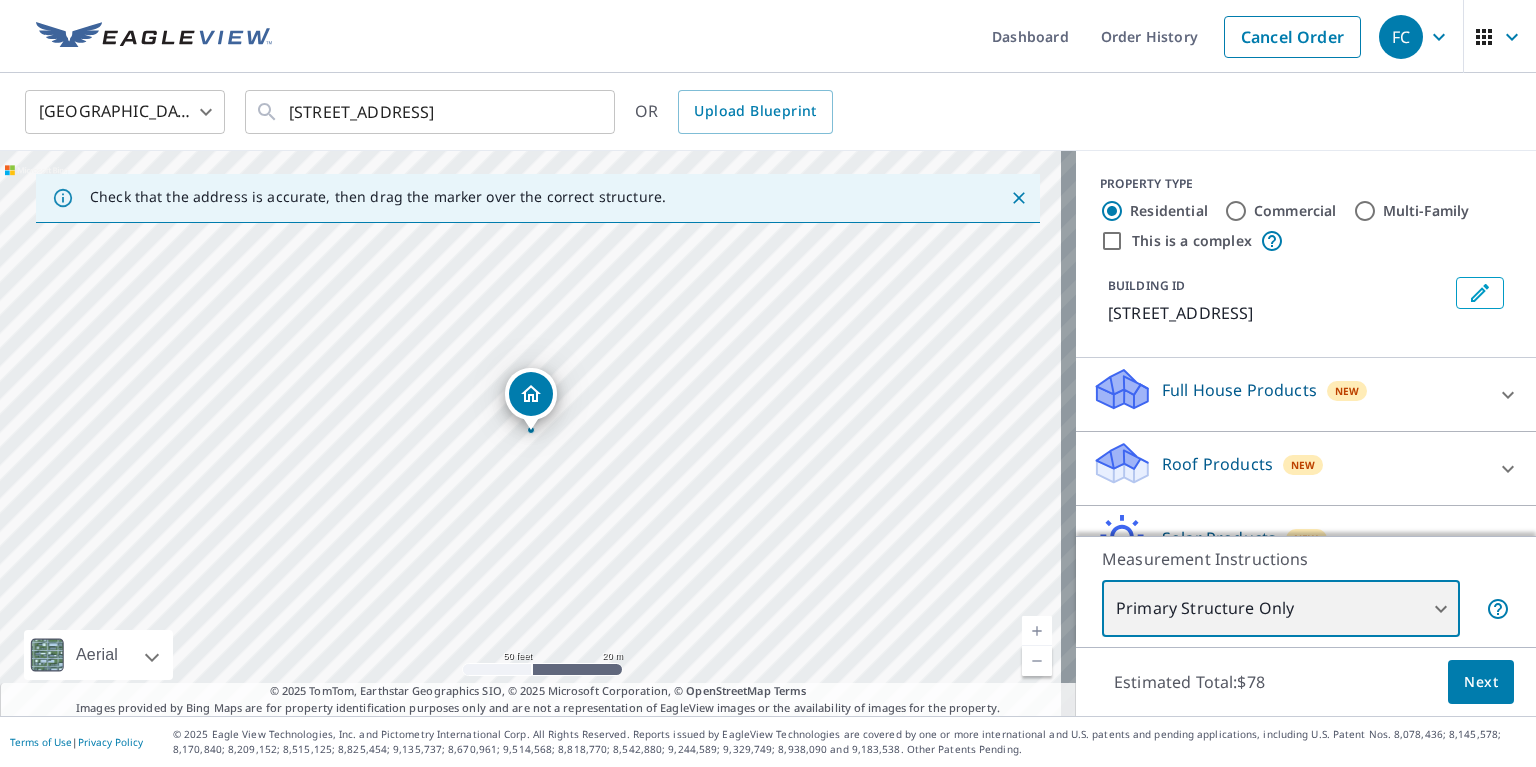 scroll, scrollTop: 137, scrollLeft: 0, axis: vertical 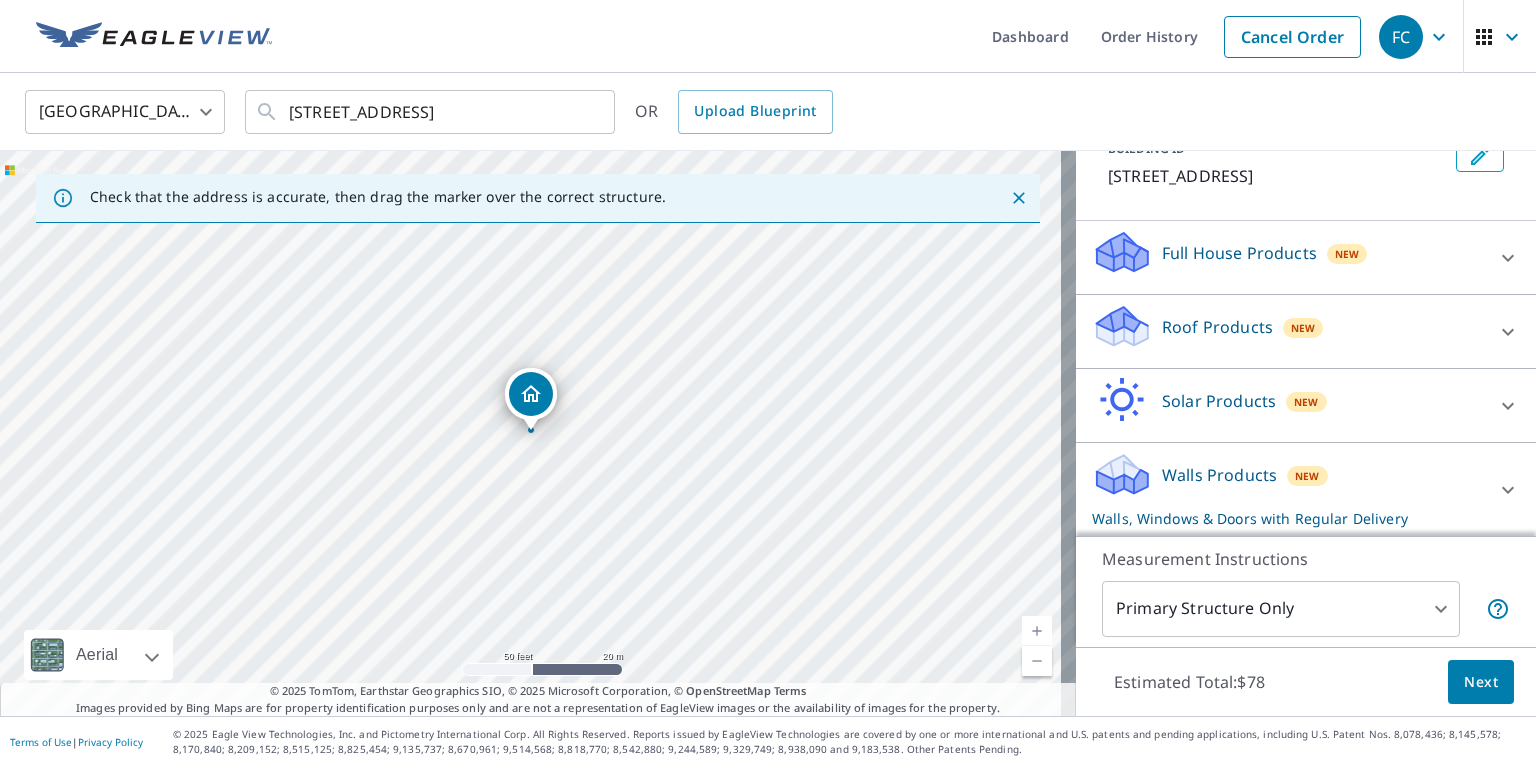 click on "Walls Products" at bounding box center (1219, 475) 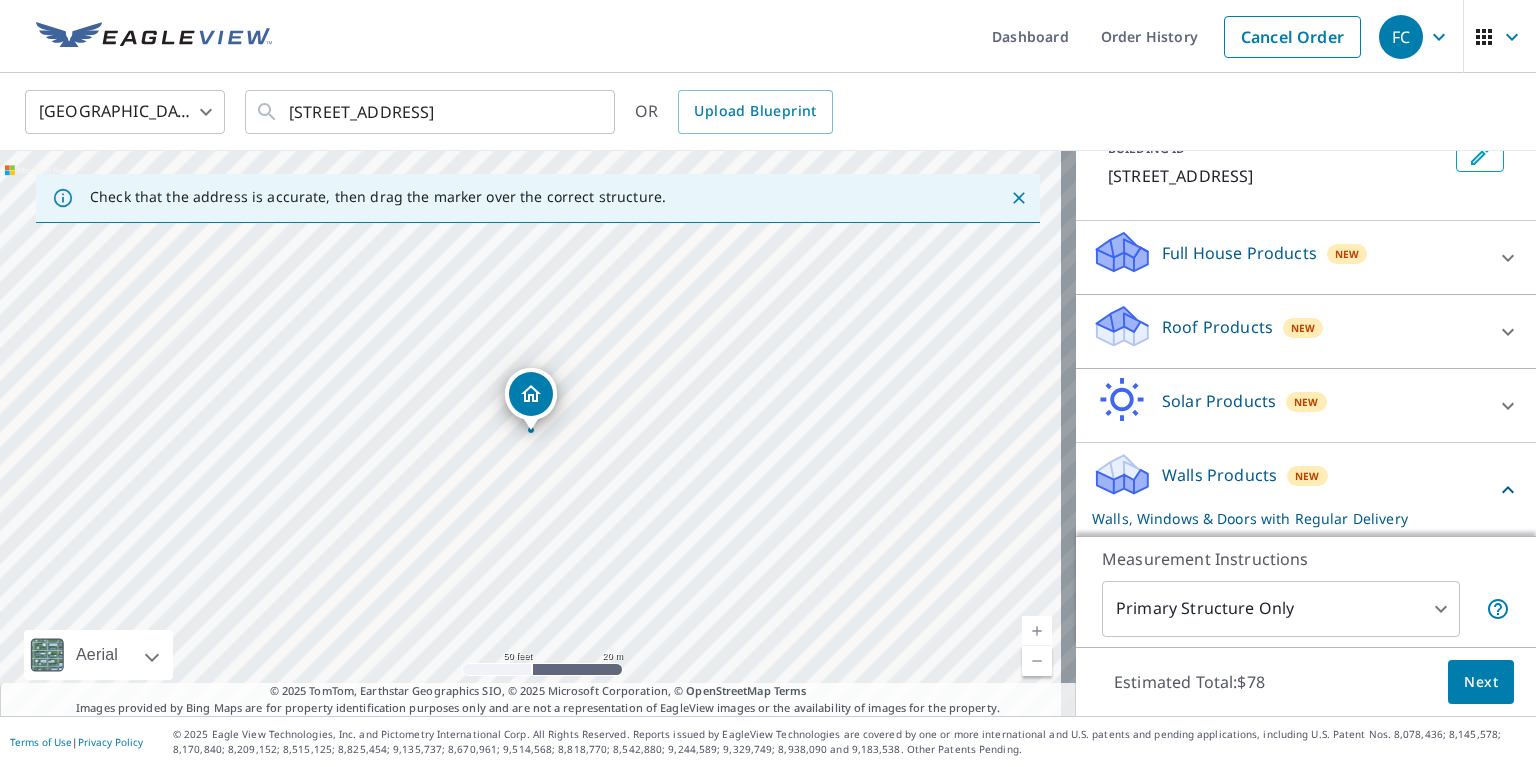 scroll, scrollTop: 294, scrollLeft: 0, axis: vertical 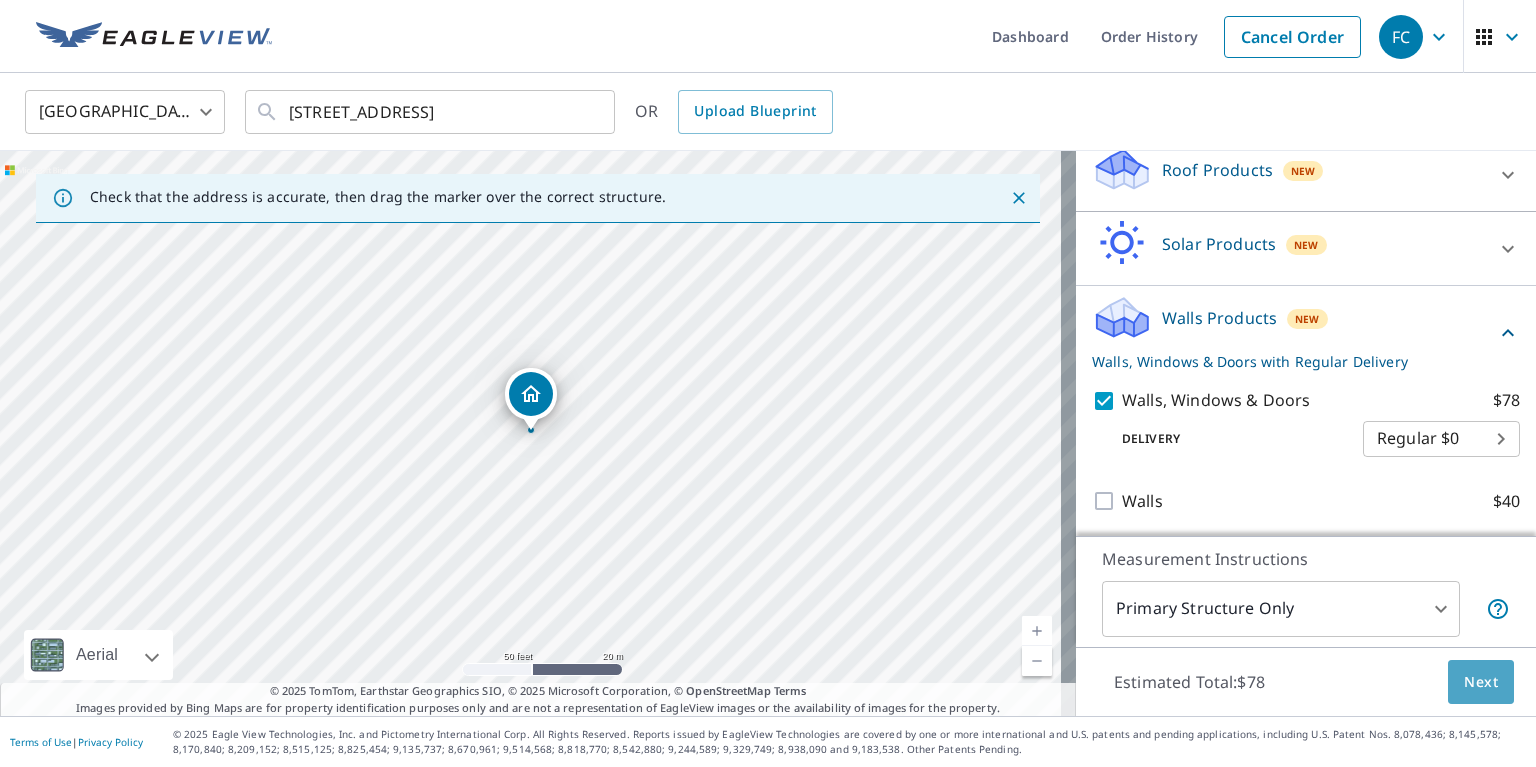 click on "Next" at bounding box center (1481, 682) 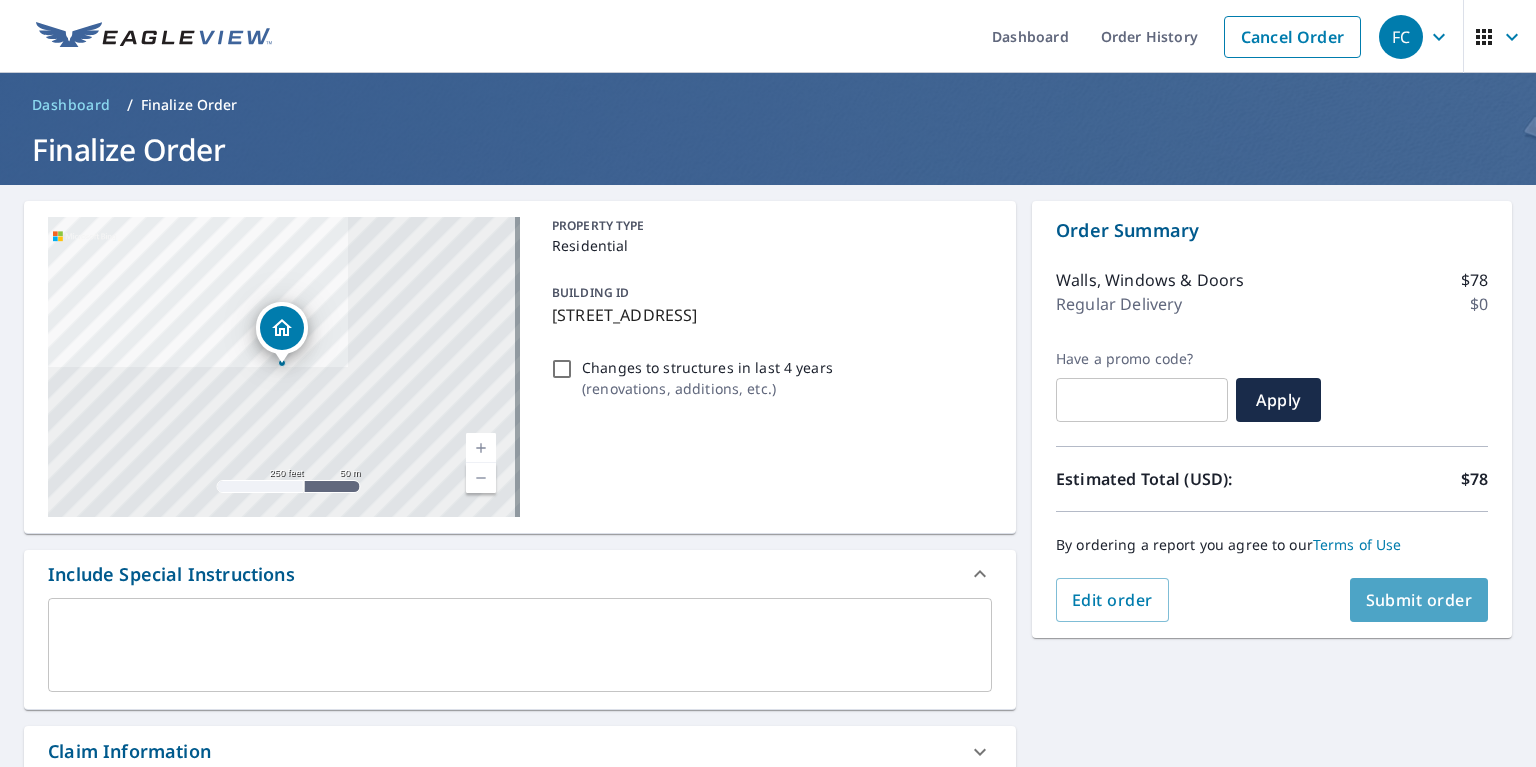 click on "Submit order" at bounding box center (1419, 600) 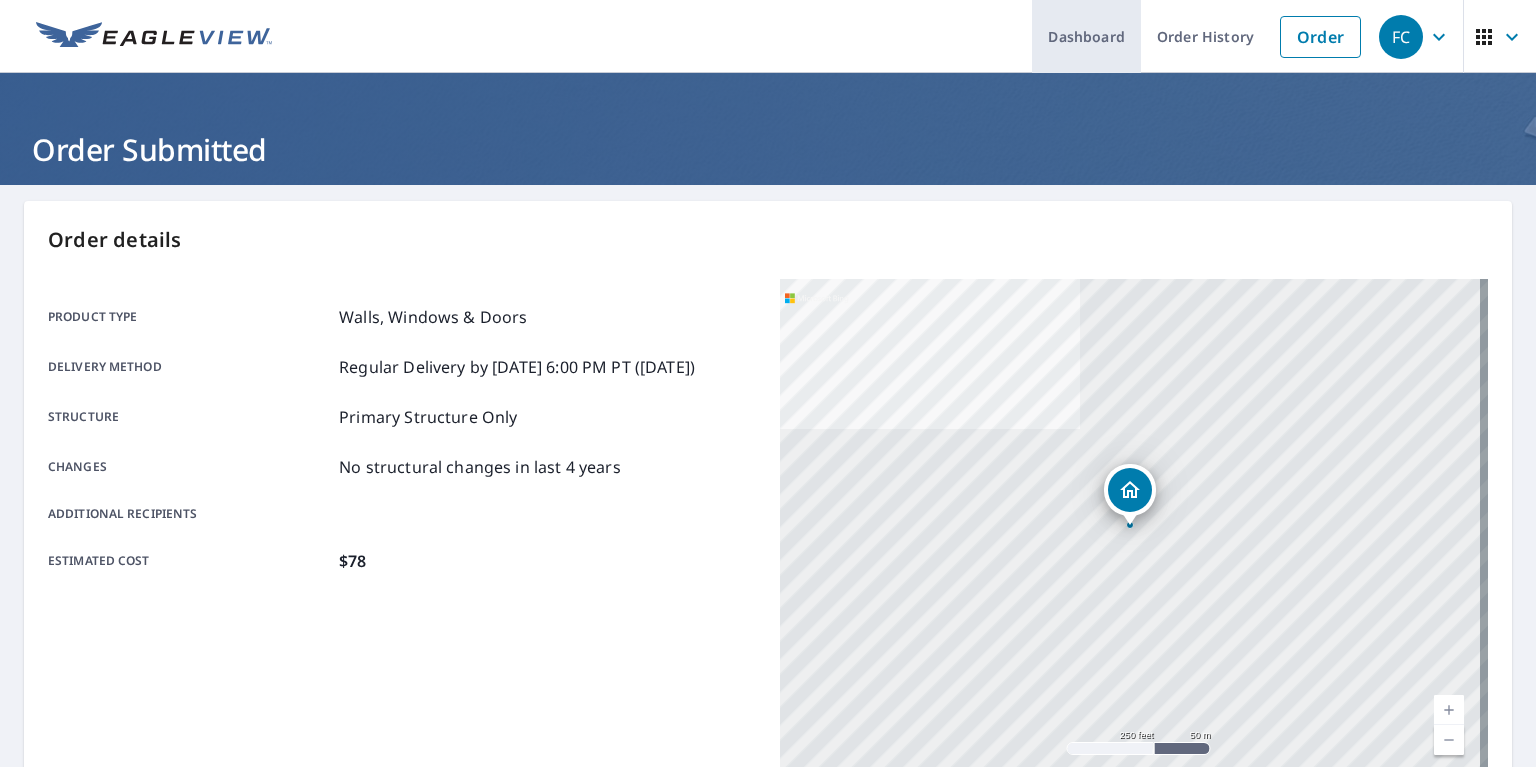 click on "Dashboard" at bounding box center [1086, 36] 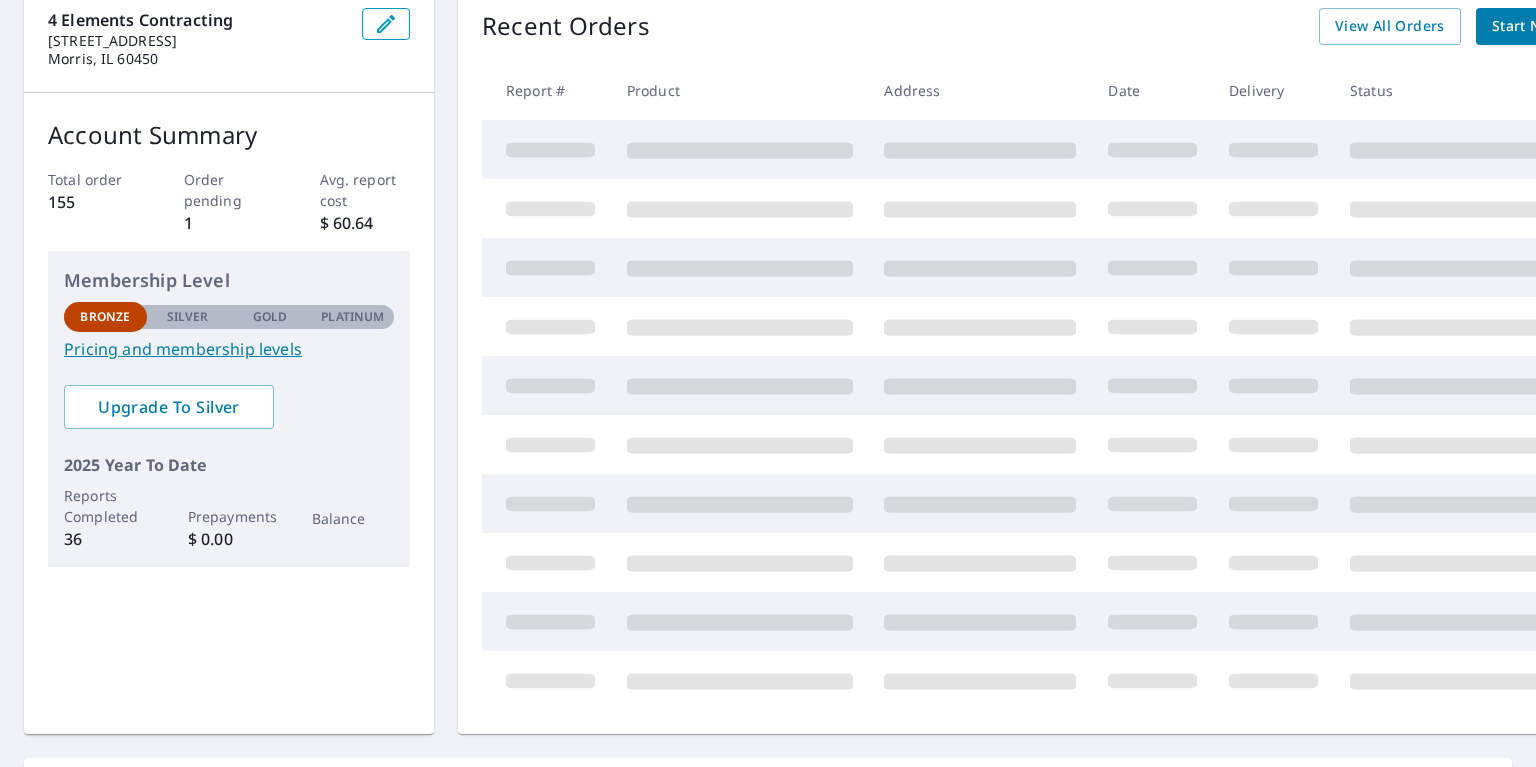 scroll, scrollTop: 0, scrollLeft: 0, axis: both 